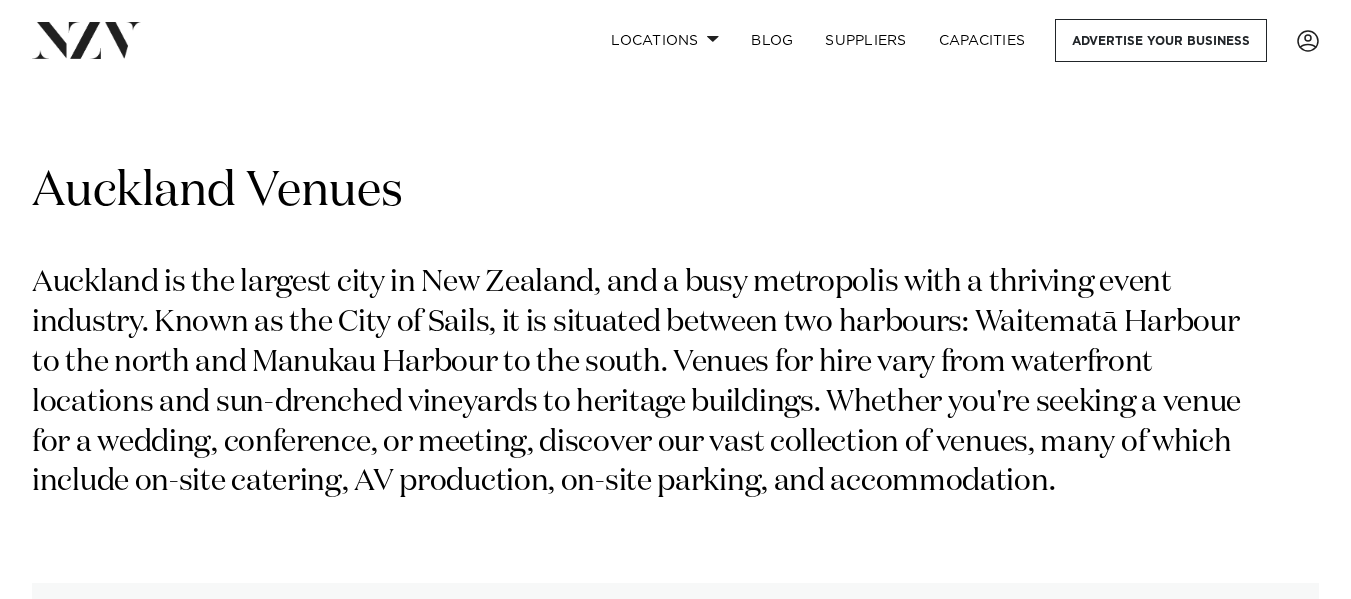 scroll, scrollTop: 0, scrollLeft: 0, axis: both 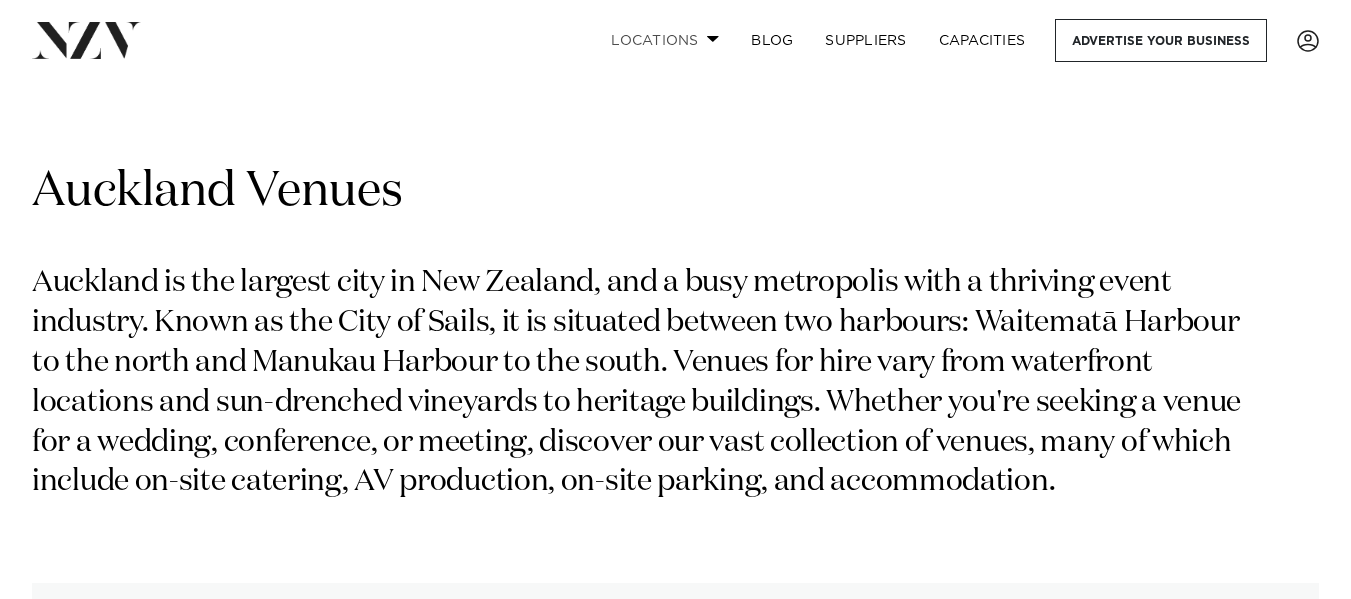 click at bounding box center [713, 38] 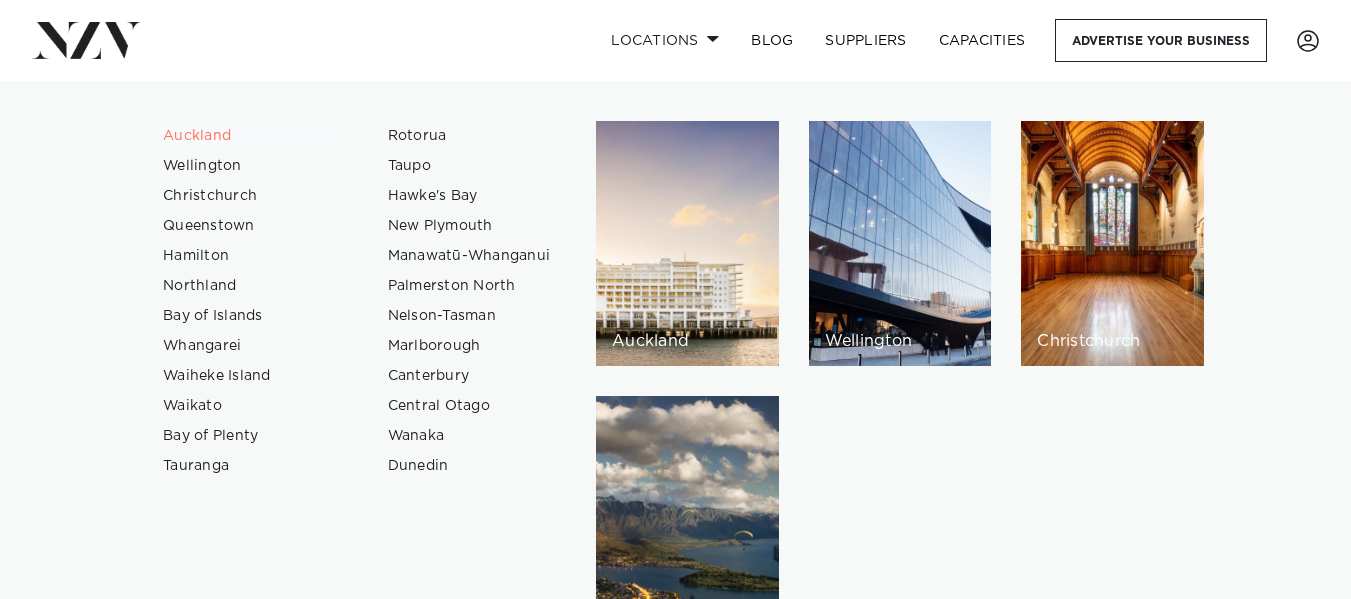 click on "Auckland" at bounding box center [244, 136] 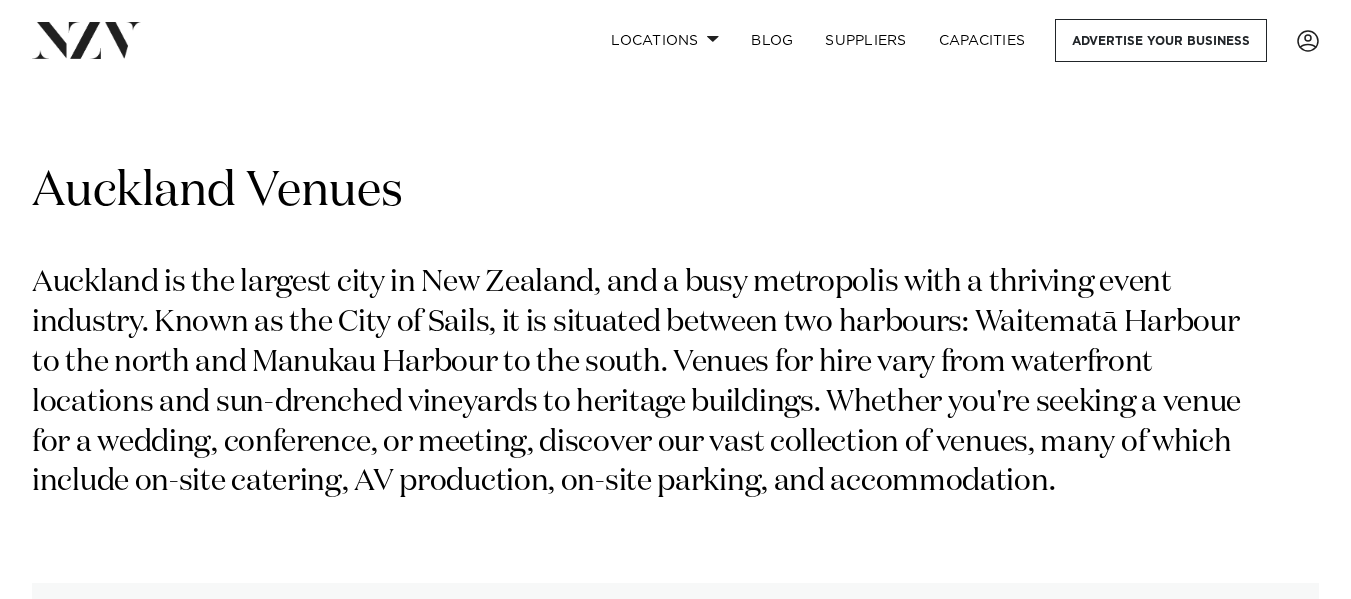 scroll, scrollTop: 0, scrollLeft: 0, axis: both 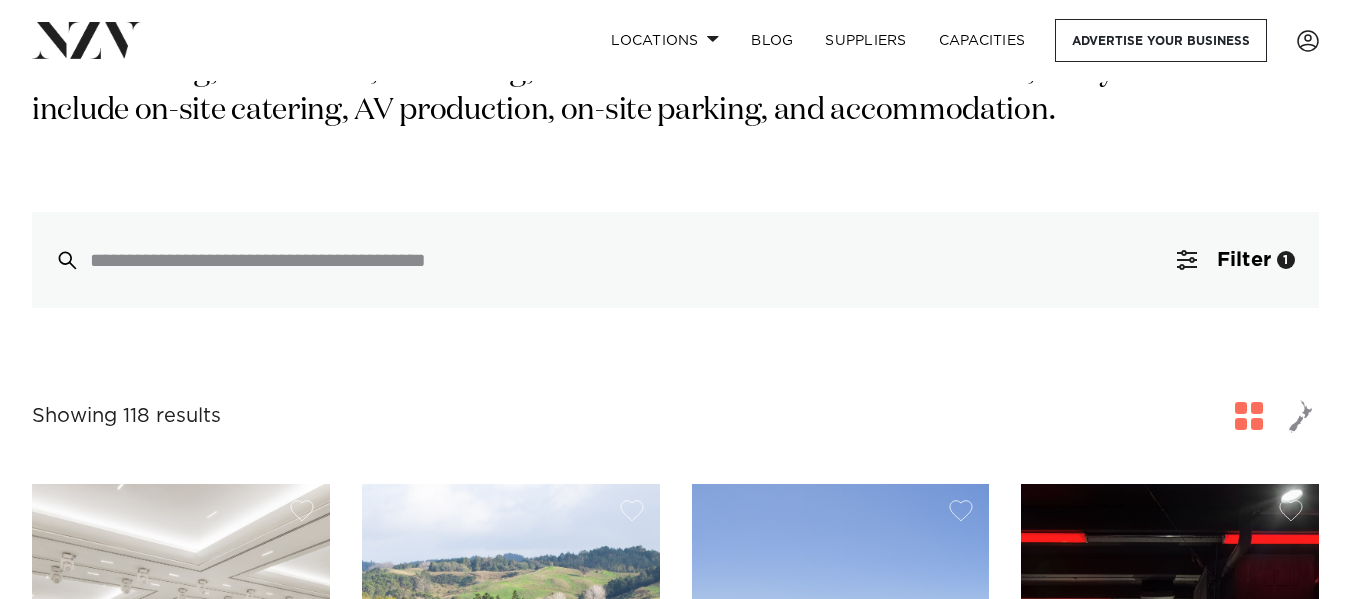 drag, startPoint x: 1359, startPoint y: 27, endPoint x: 1357, endPoint y: 43, distance: 16.124516 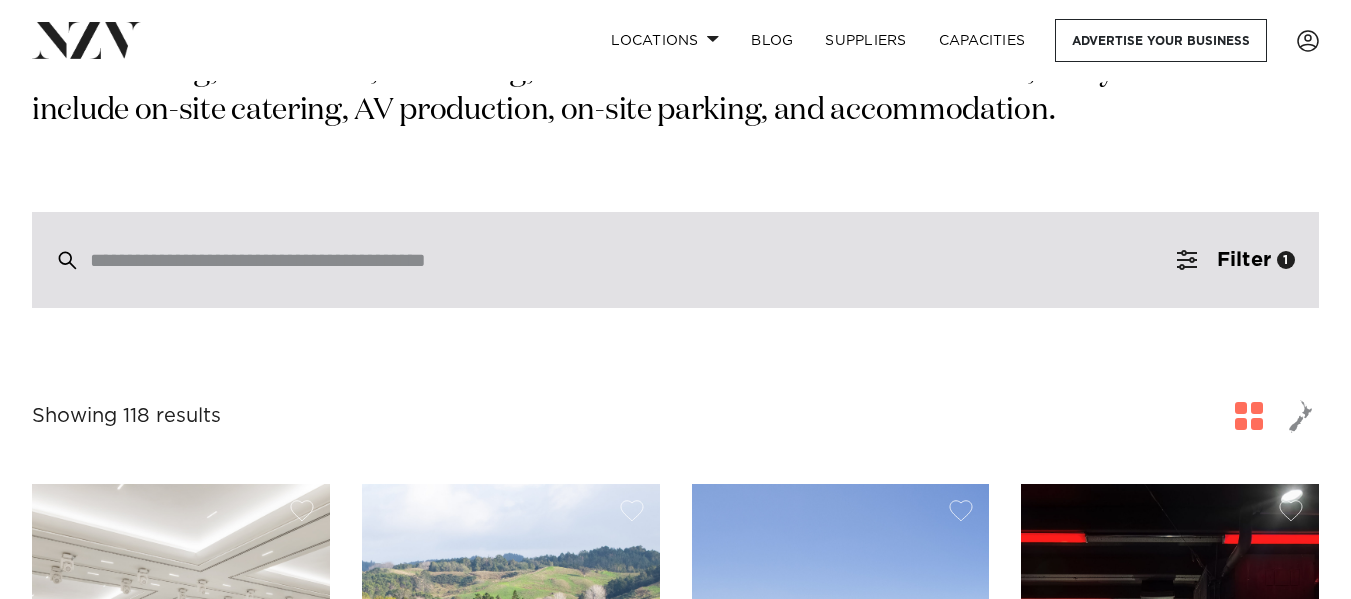 click at bounding box center [633, 260] 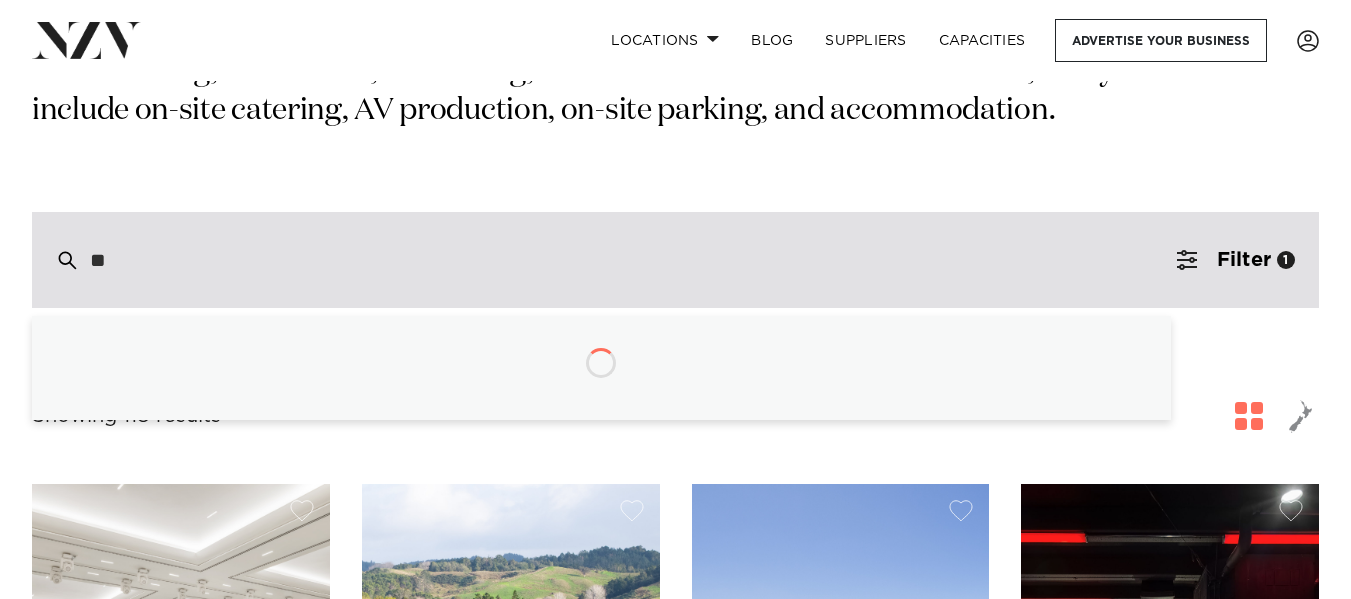 type on "*" 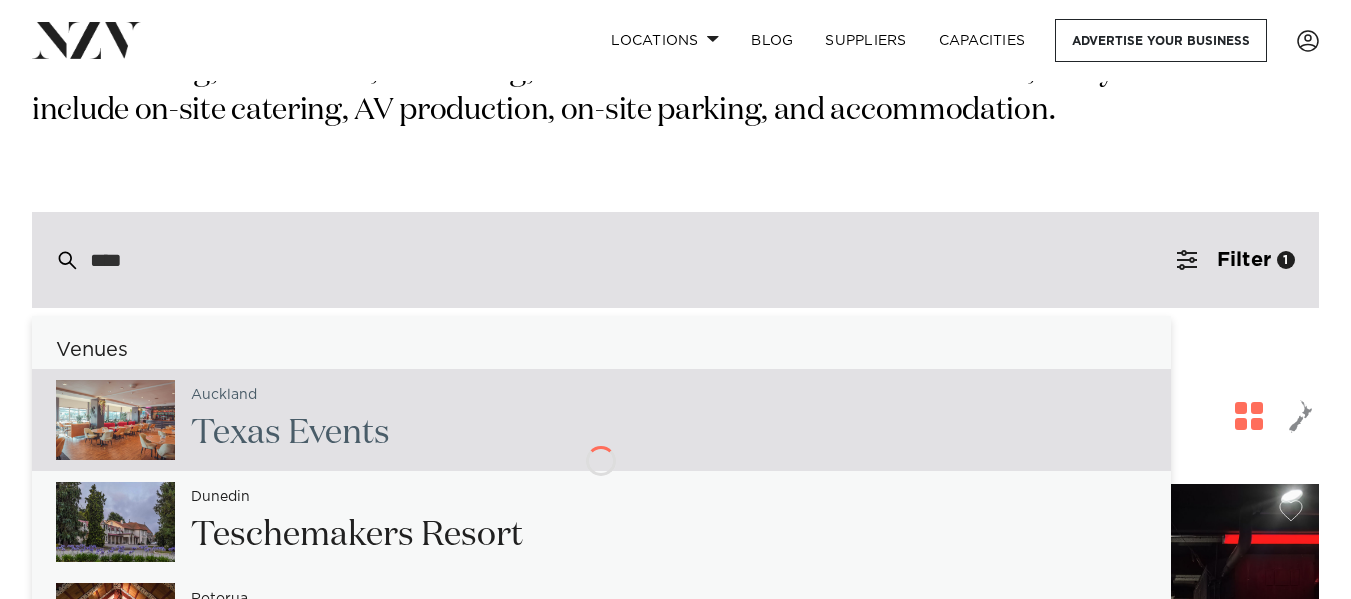 type on "*****" 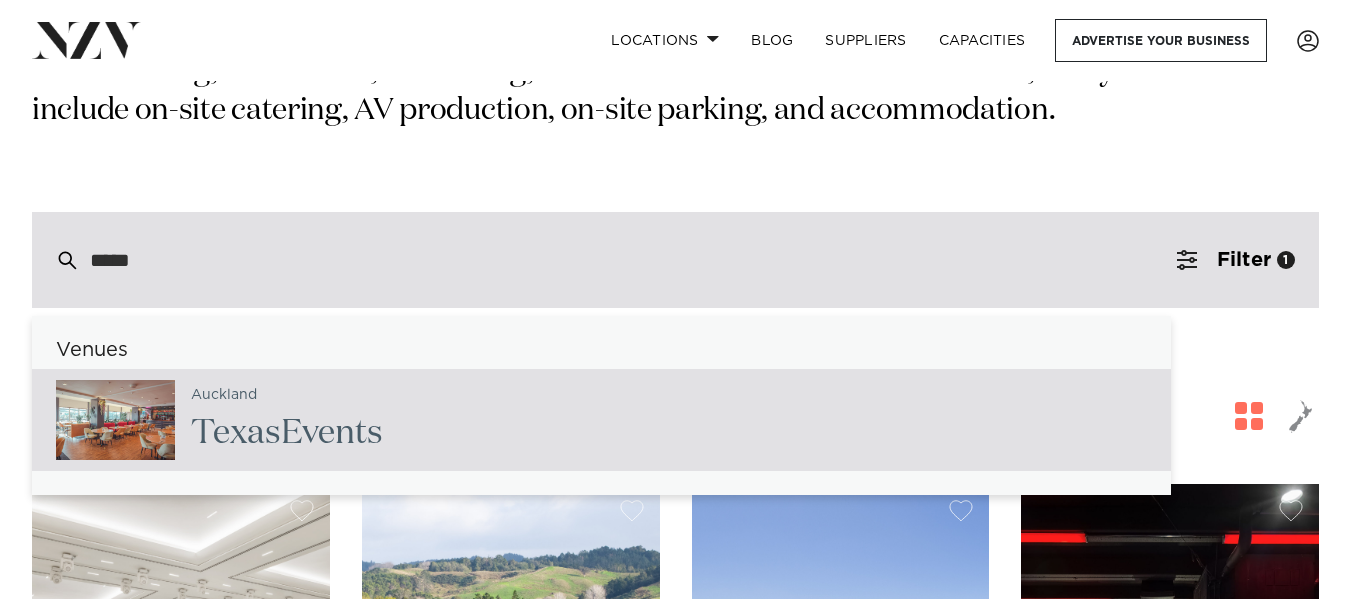 click on "Texas" 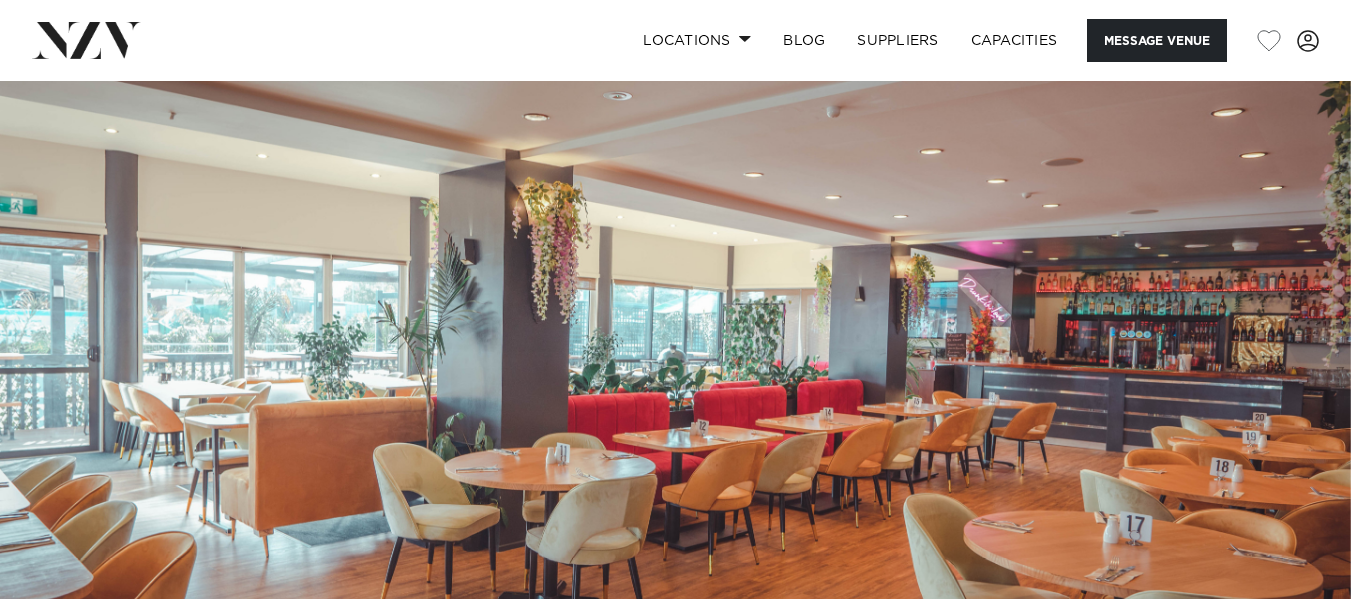 scroll, scrollTop: 0, scrollLeft: 0, axis: both 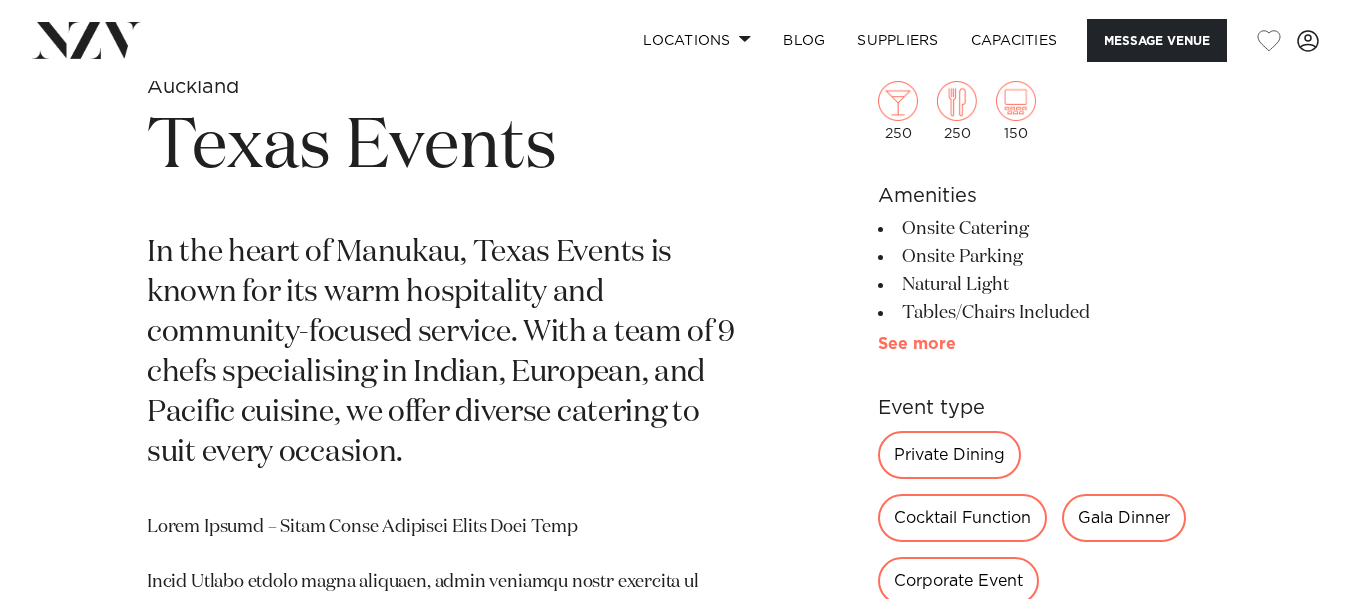 click on "See more" at bounding box center [956, 344] 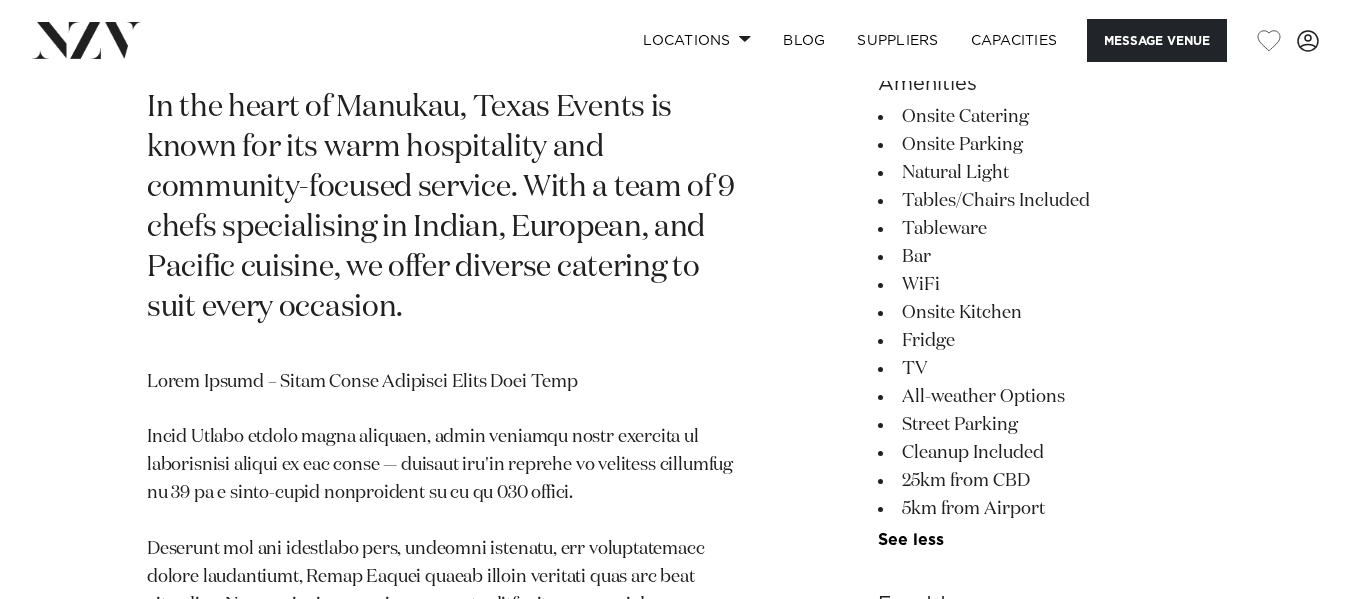 scroll, scrollTop: 838, scrollLeft: 0, axis: vertical 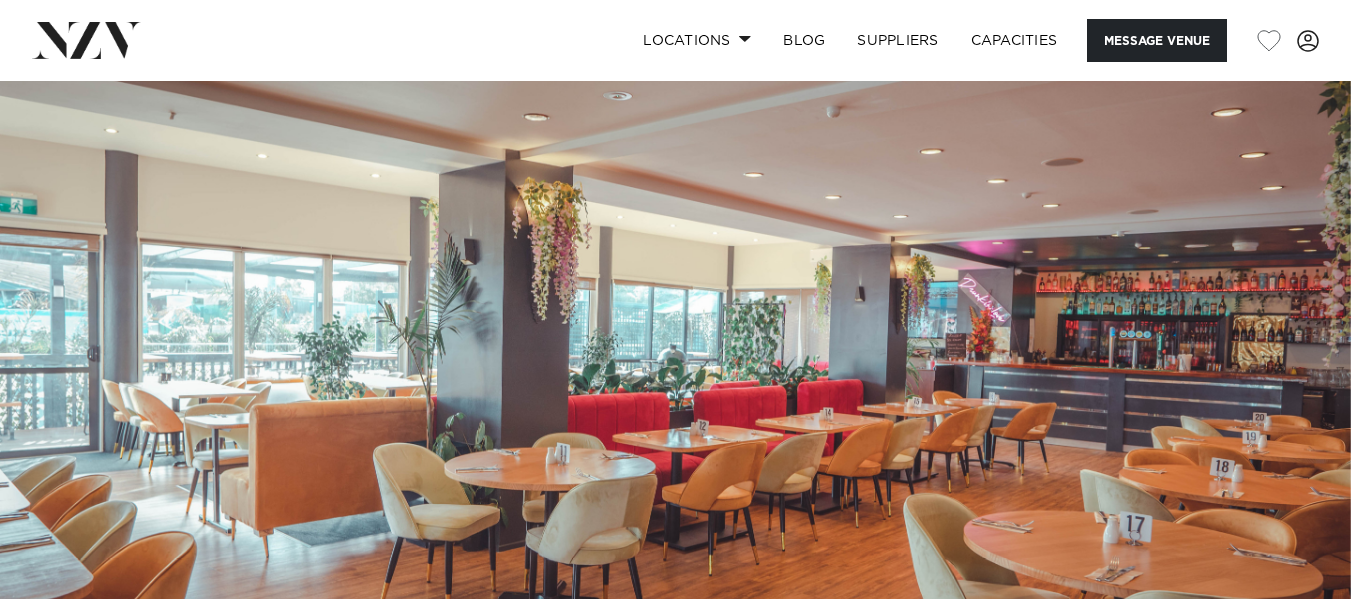 click at bounding box center [86, 40] 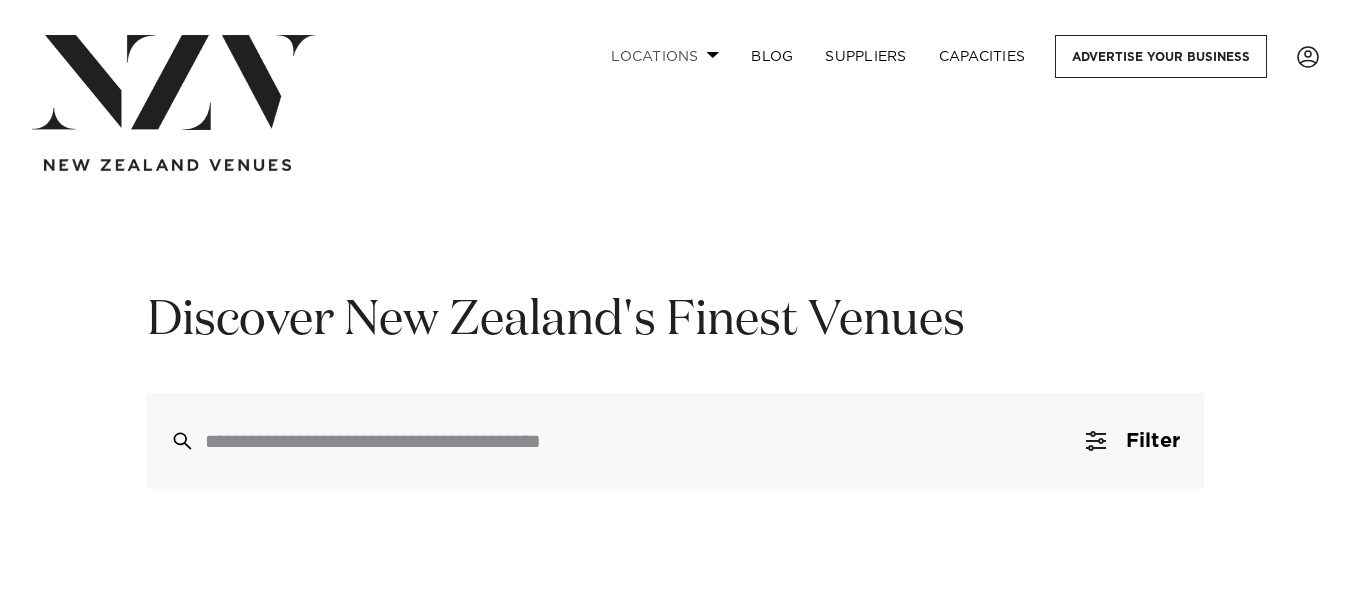 scroll, scrollTop: 0, scrollLeft: 0, axis: both 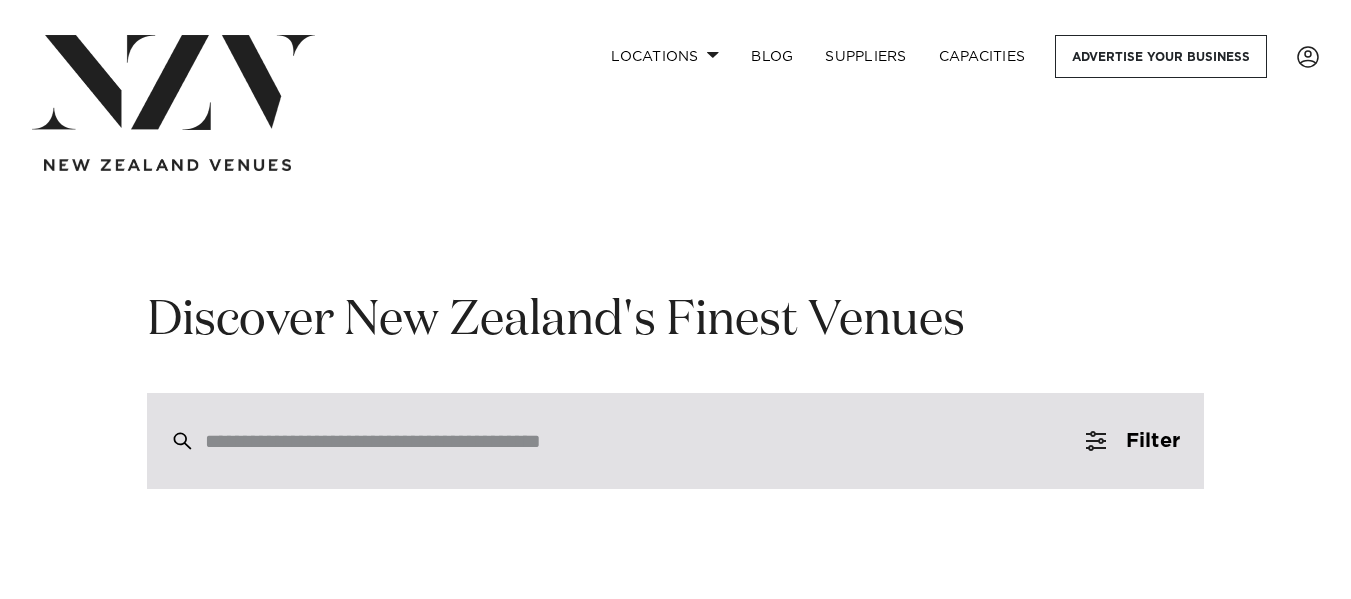 click at bounding box center [633, 441] 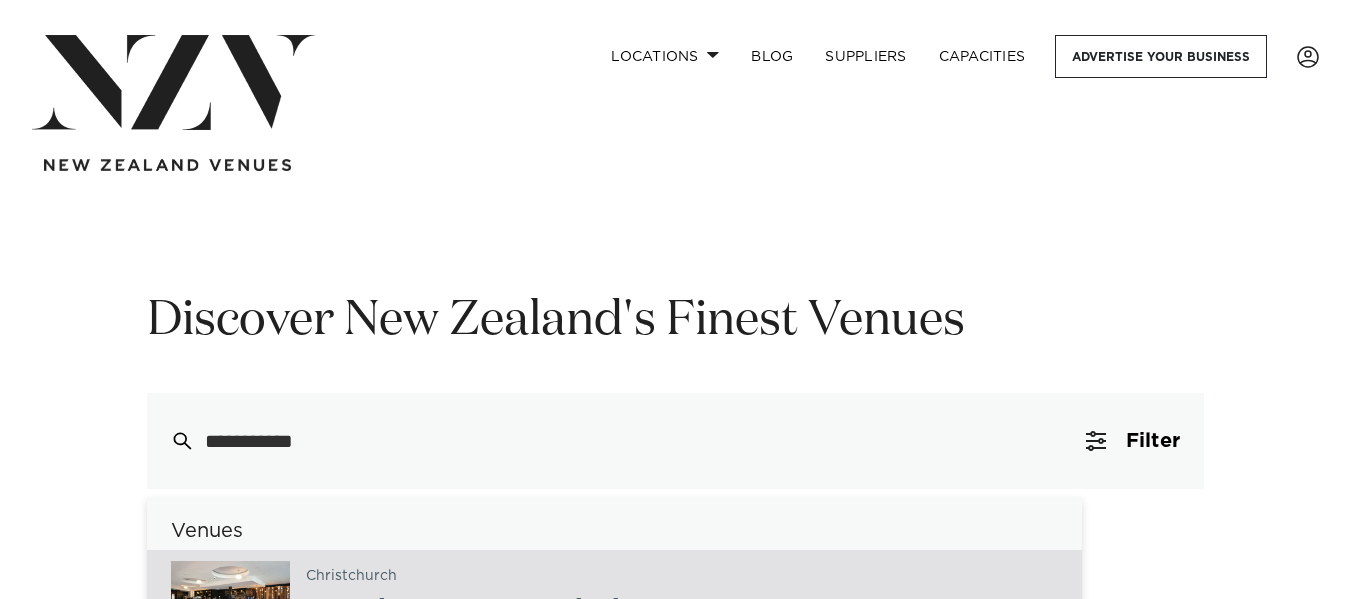type on "**********" 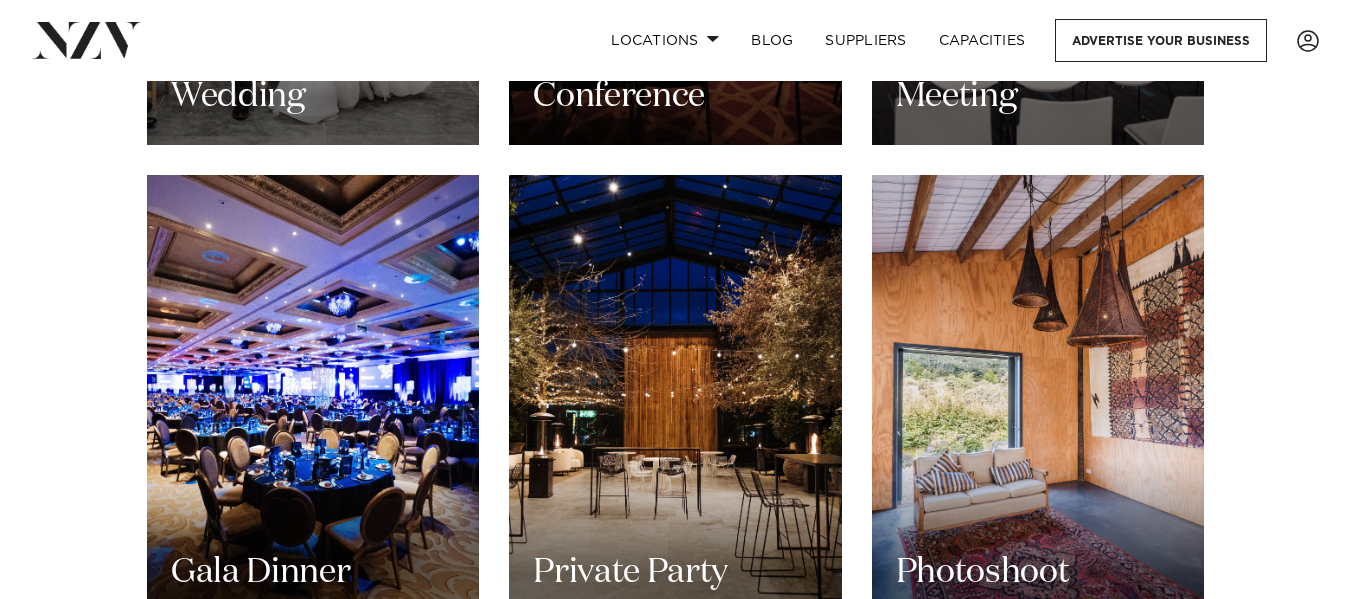 scroll, scrollTop: 2385, scrollLeft: 0, axis: vertical 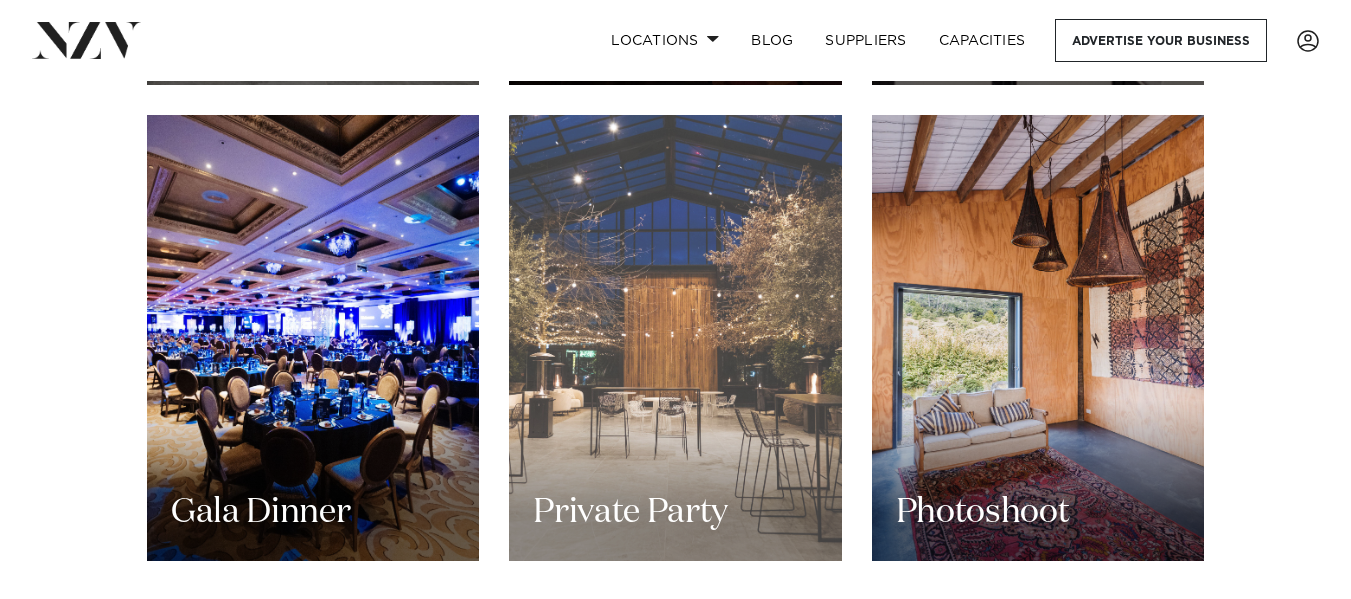 click on "Private Party" at bounding box center [675, 338] 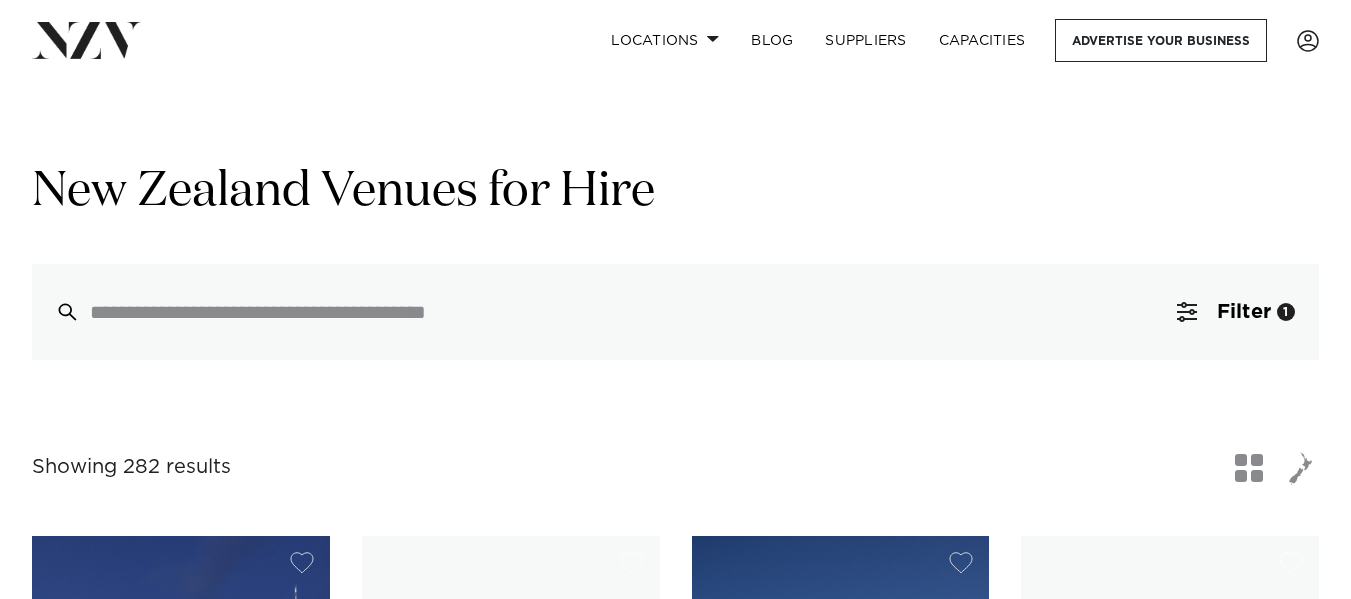scroll, scrollTop: 0, scrollLeft: 0, axis: both 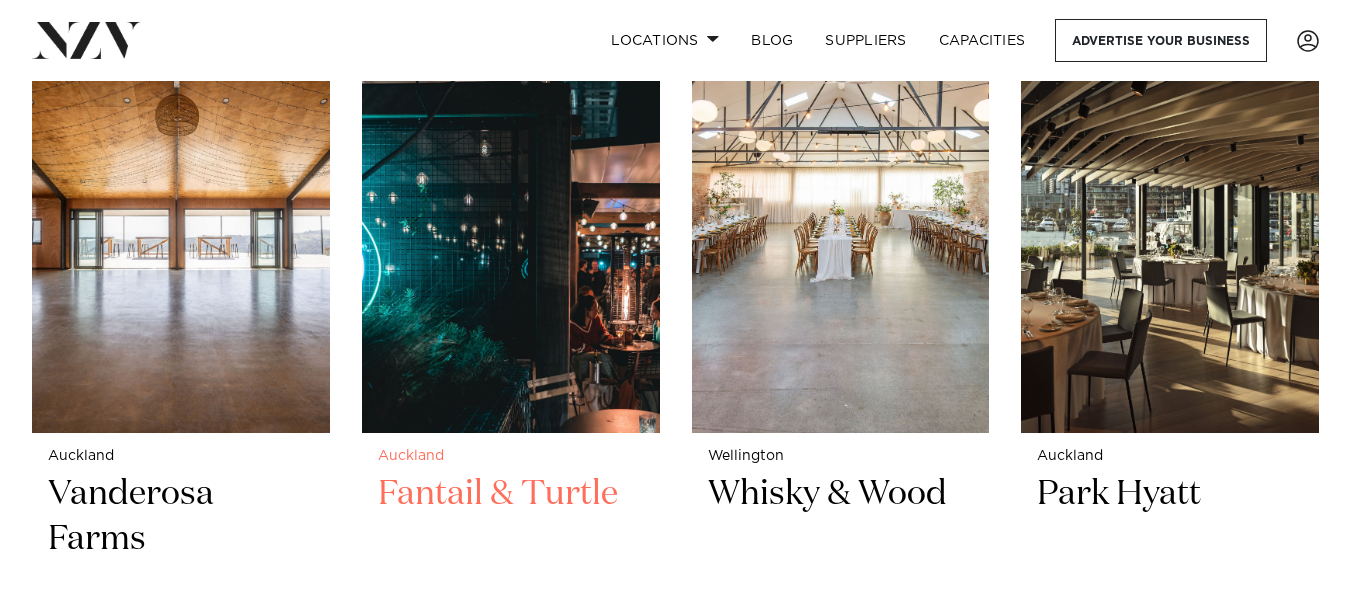 click at bounding box center (511, 232) 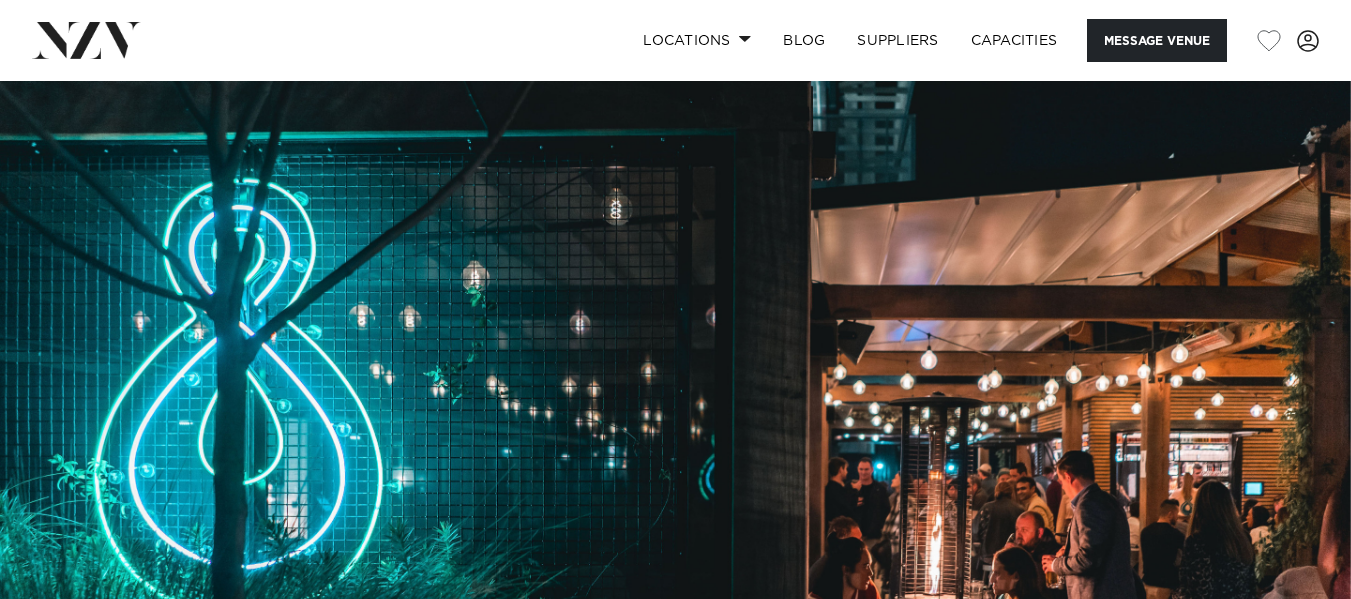 scroll, scrollTop: 0, scrollLeft: 0, axis: both 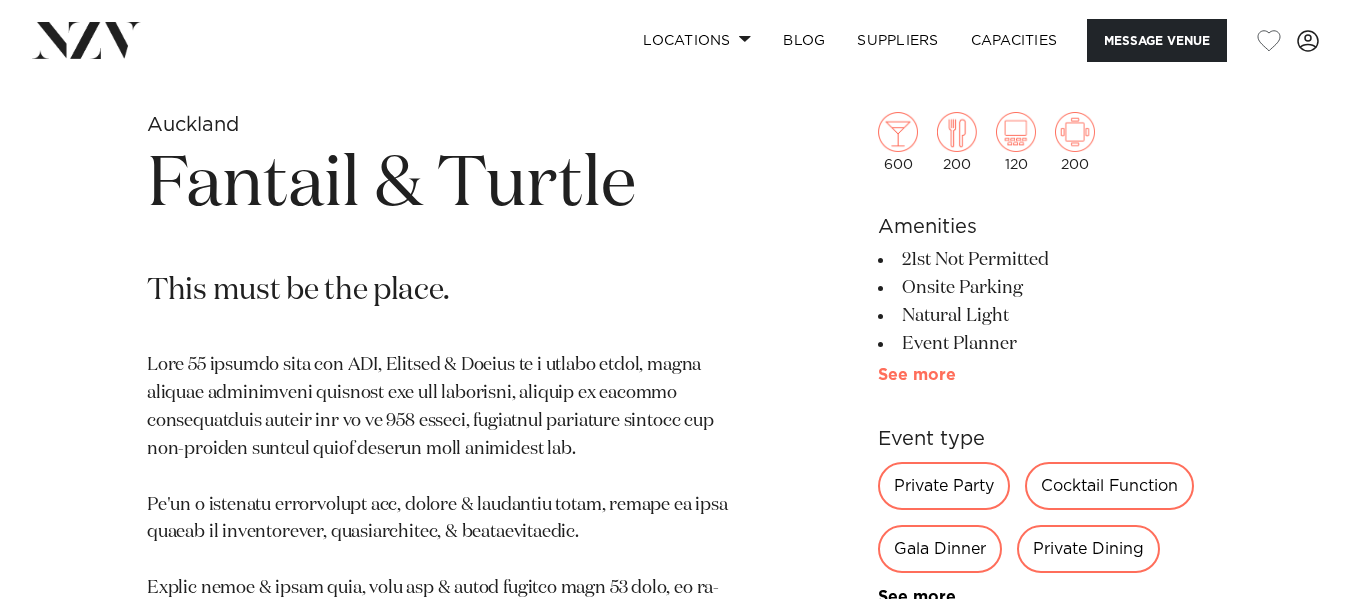 click on "See more" at bounding box center (956, 375) 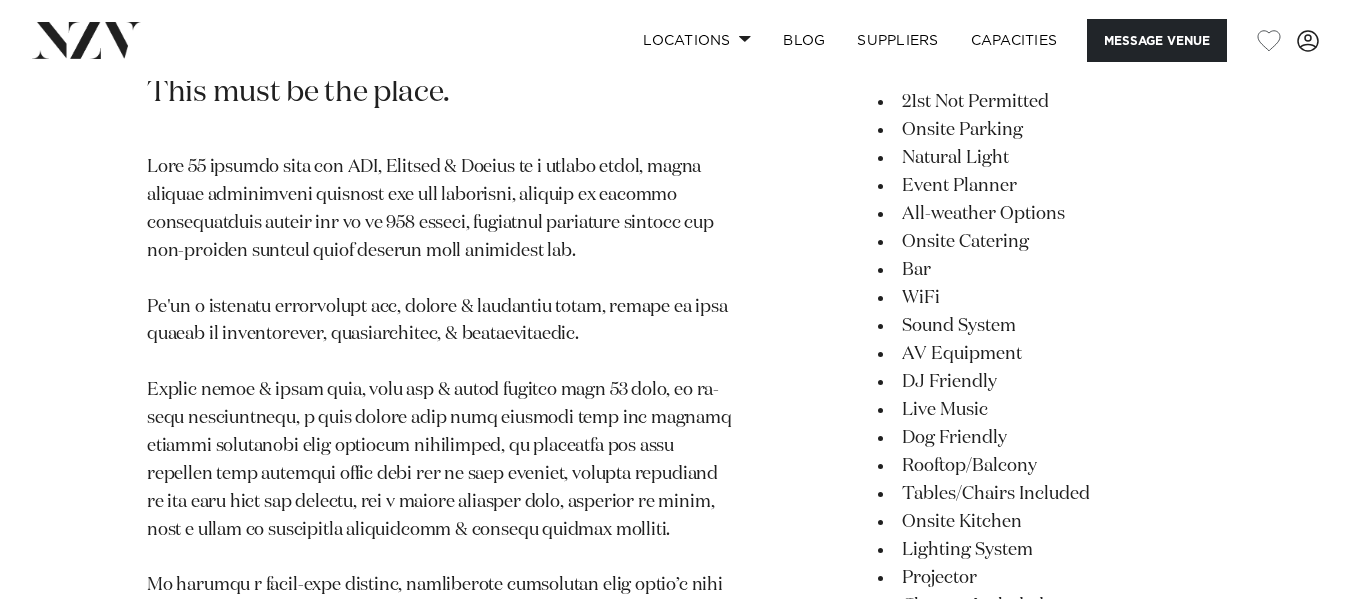 scroll, scrollTop: 893, scrollLeft: 0, axis: vertical 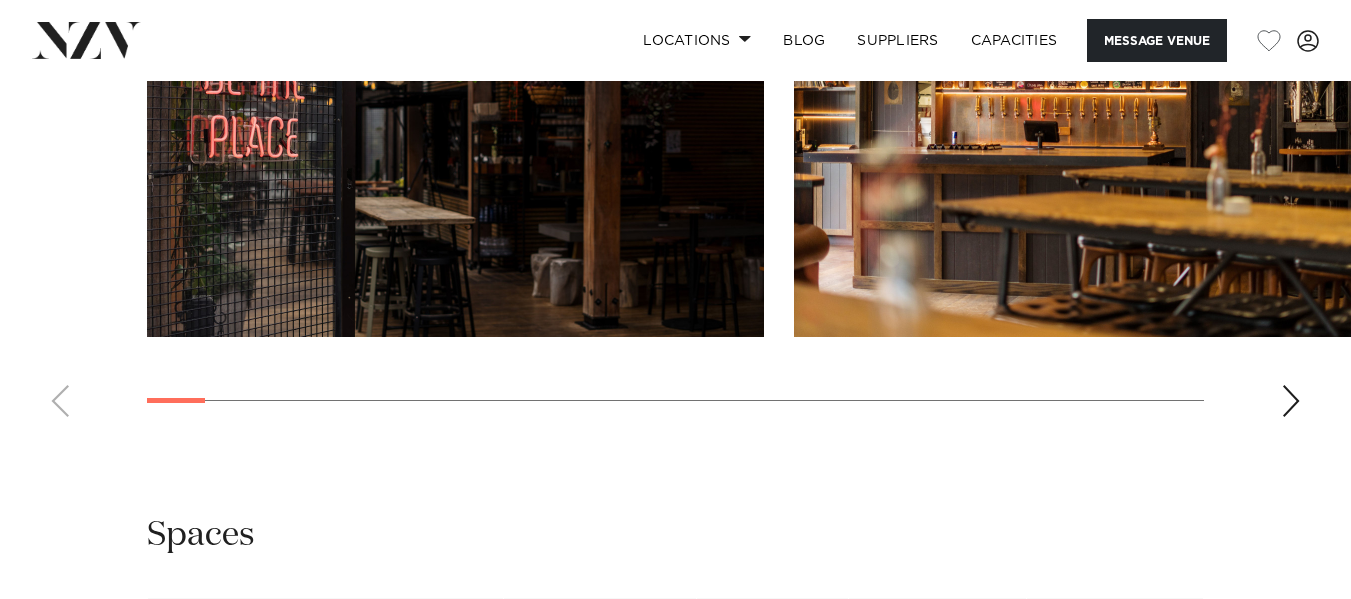click at bounding box center (1291, 401) 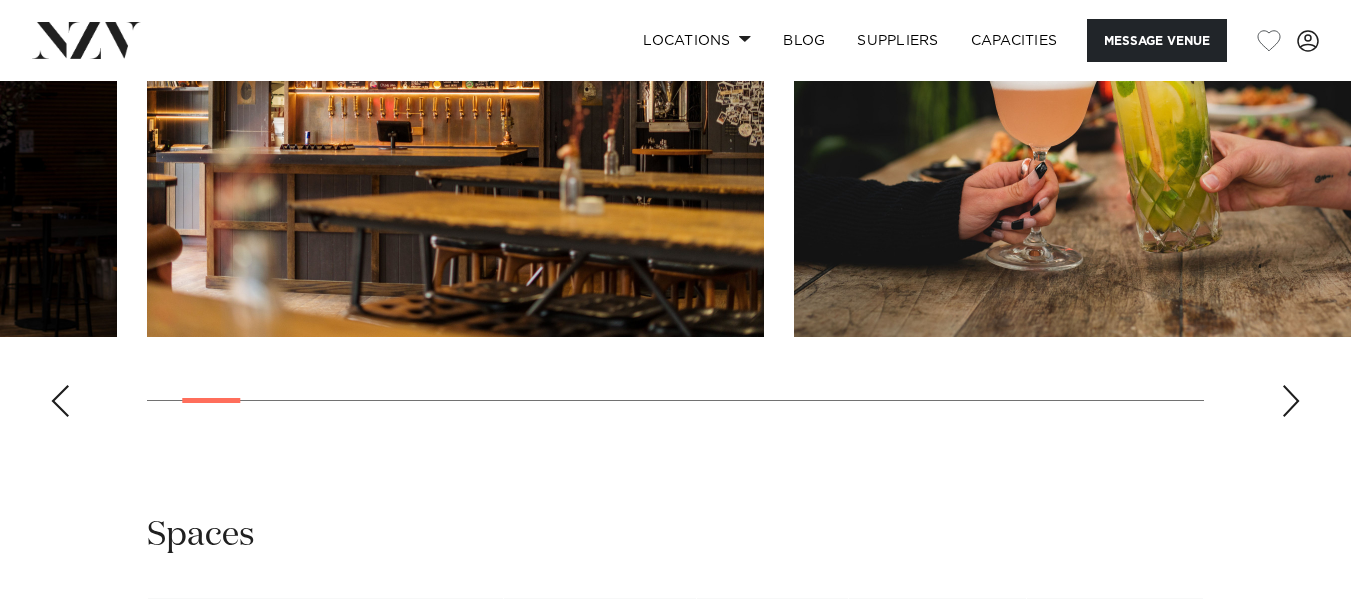 click at bounding box center (1291, 401) 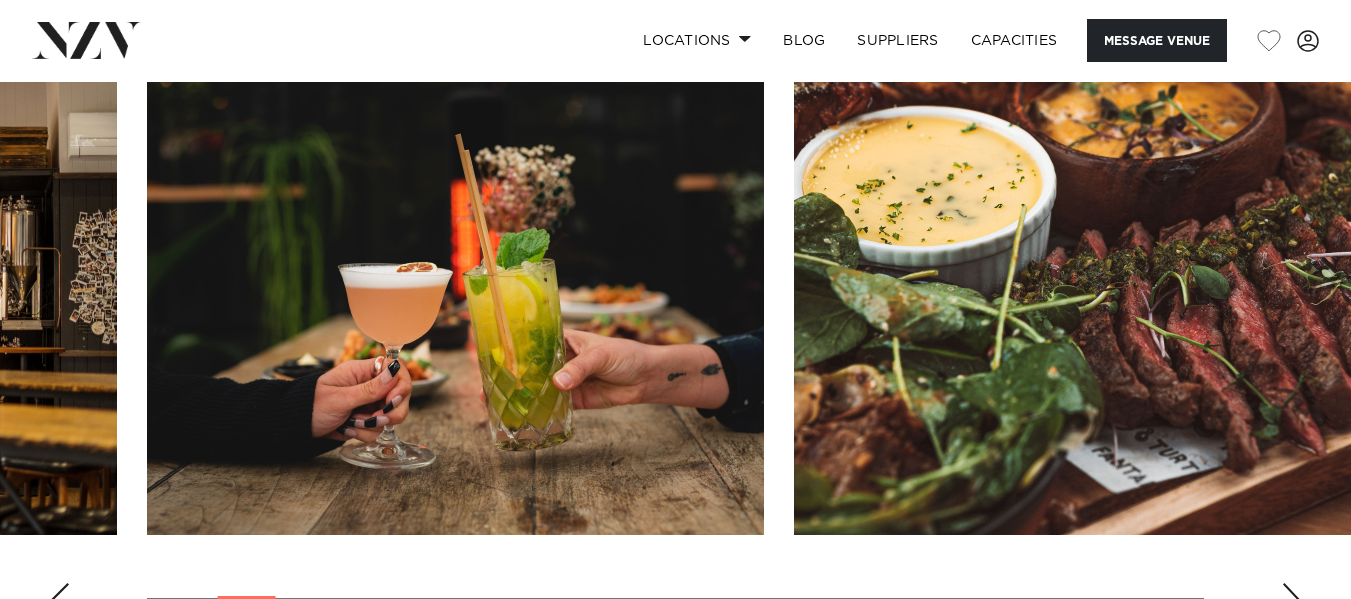 scroll, scrollTop: 2777, scrollLeft: 0, axis: vertical 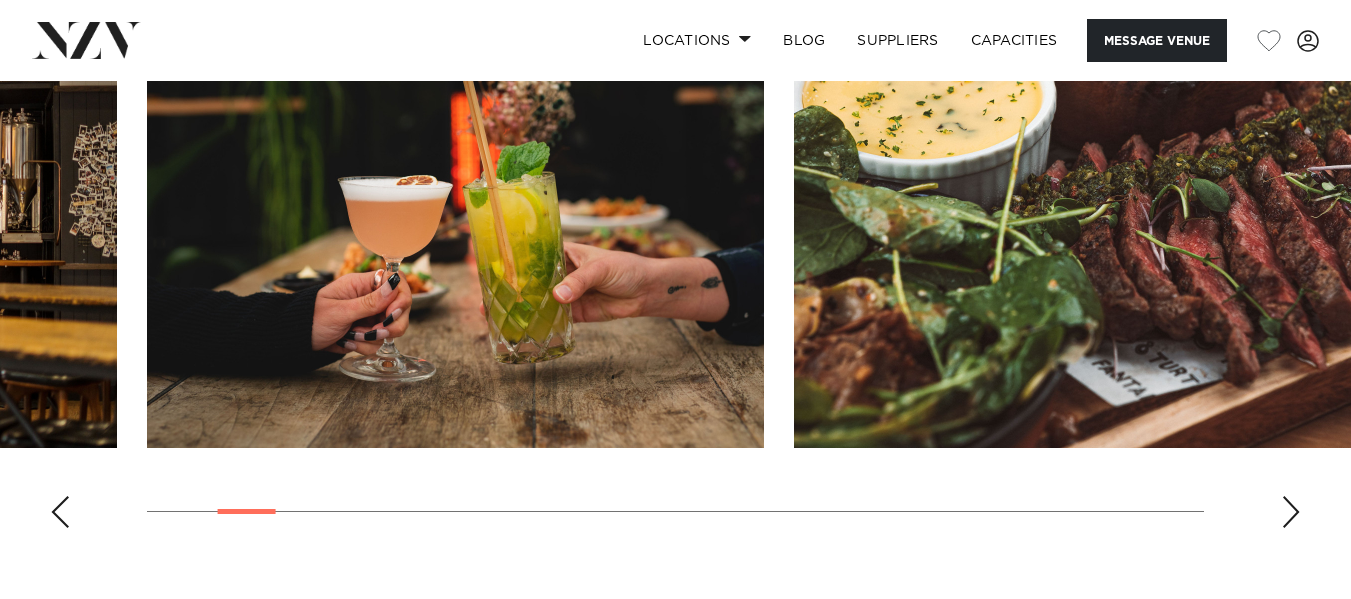 click at bounding box center [1291, 512] 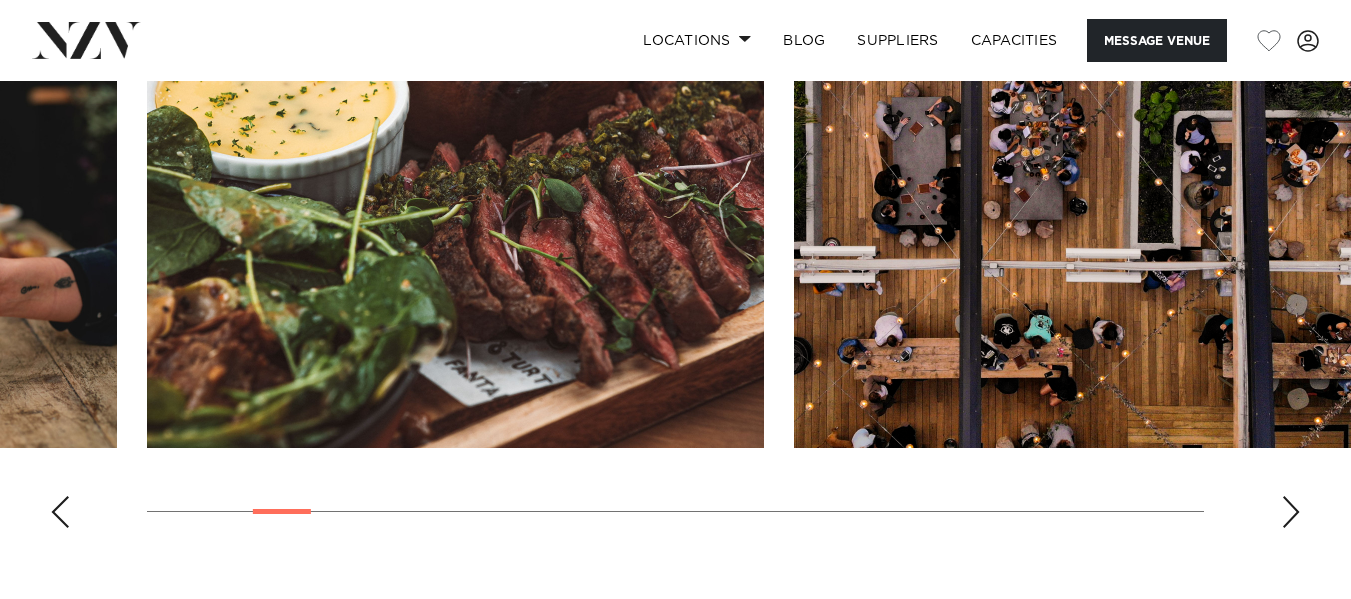 click at bounding box center [1291, 512] 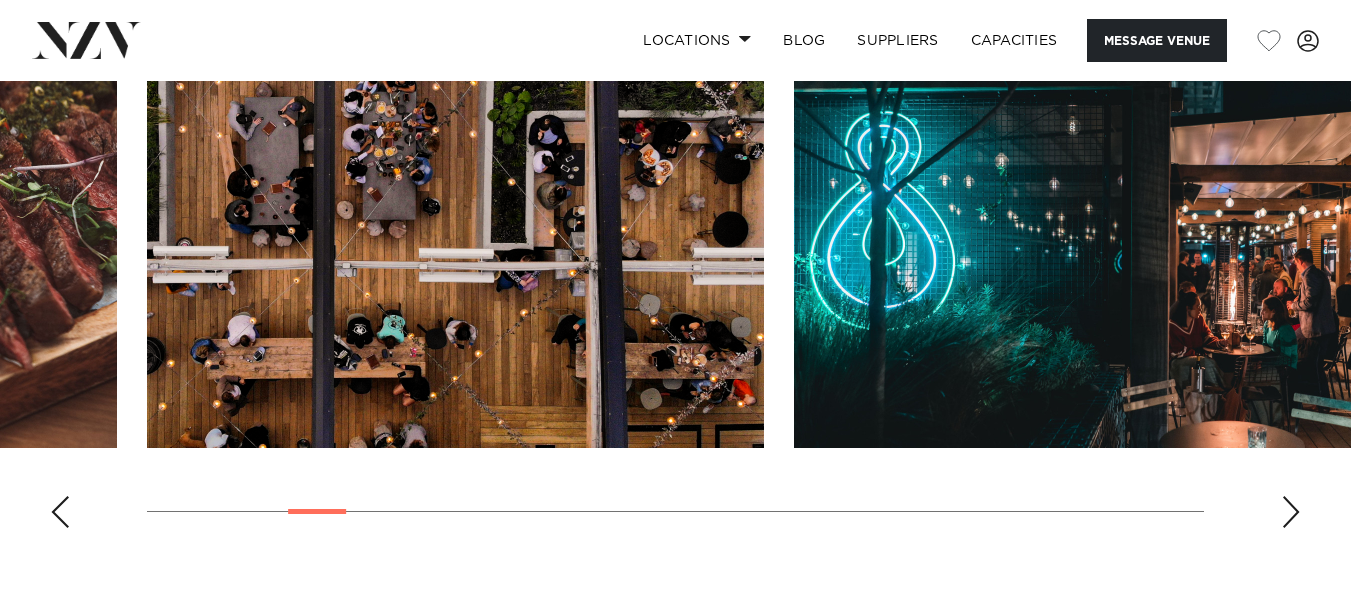 click at bounding box center [1291, 512] 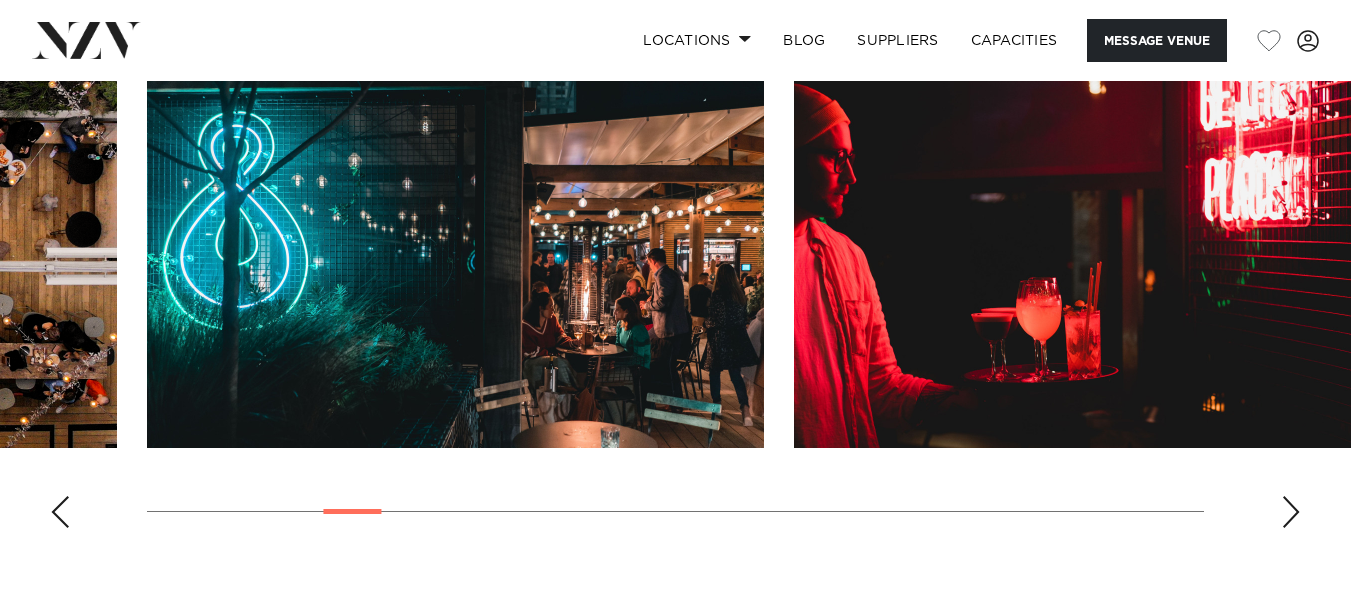 click at bounding box center [1291, 512] 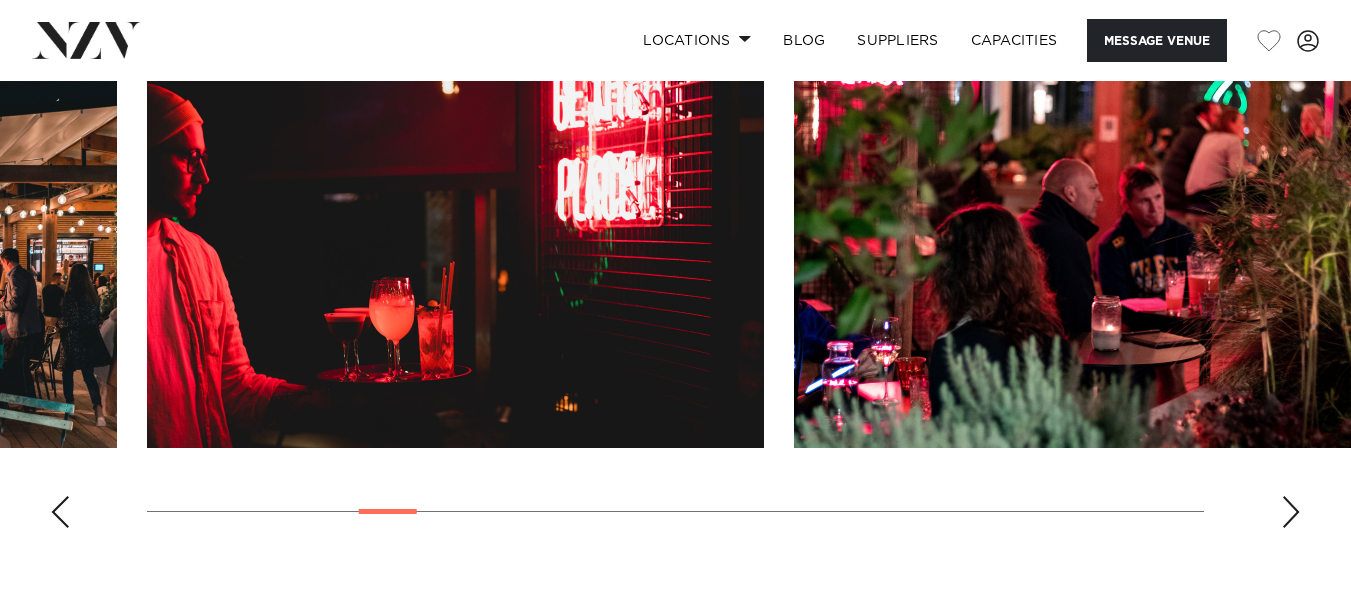 click at bounding box center (1291, 512) 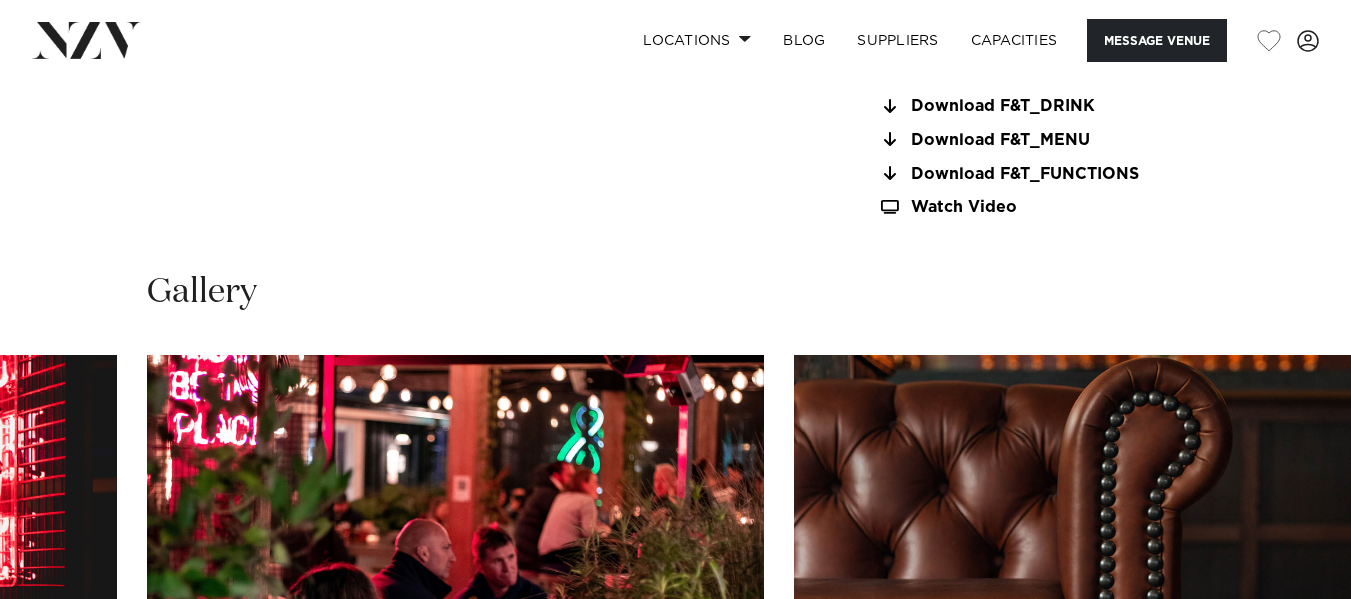 scroll, scrollTop: 2541, scrollLeft: 0, axis: vertical 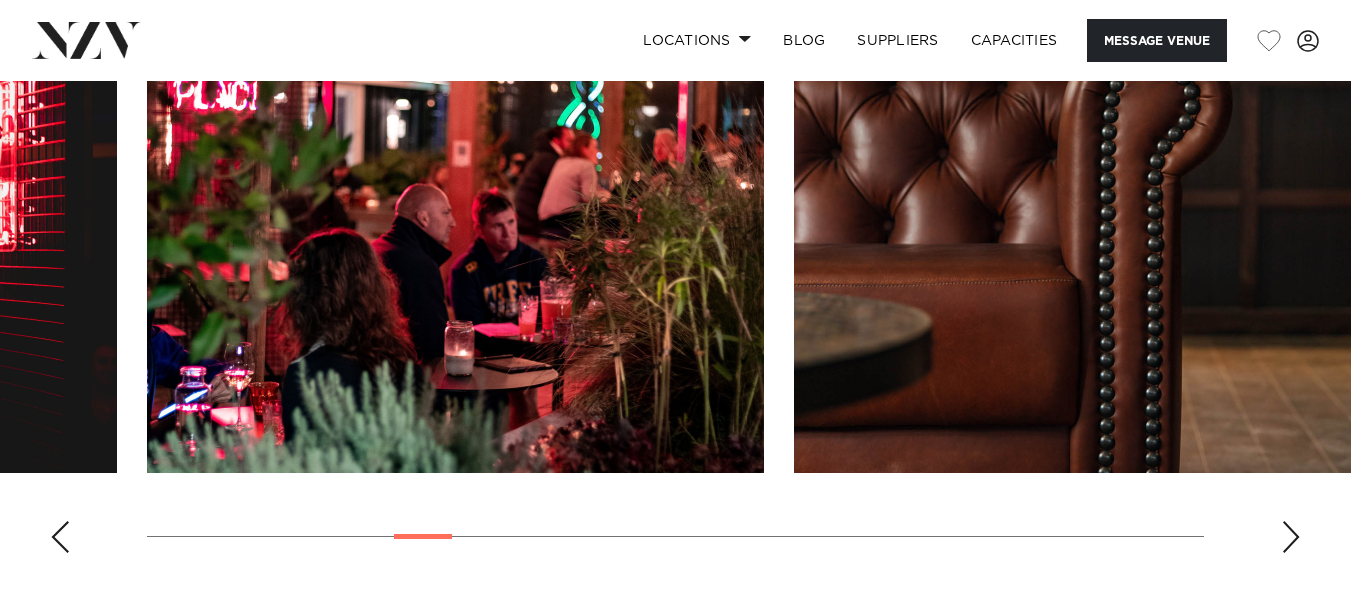click at bounding box center (1291, 537) 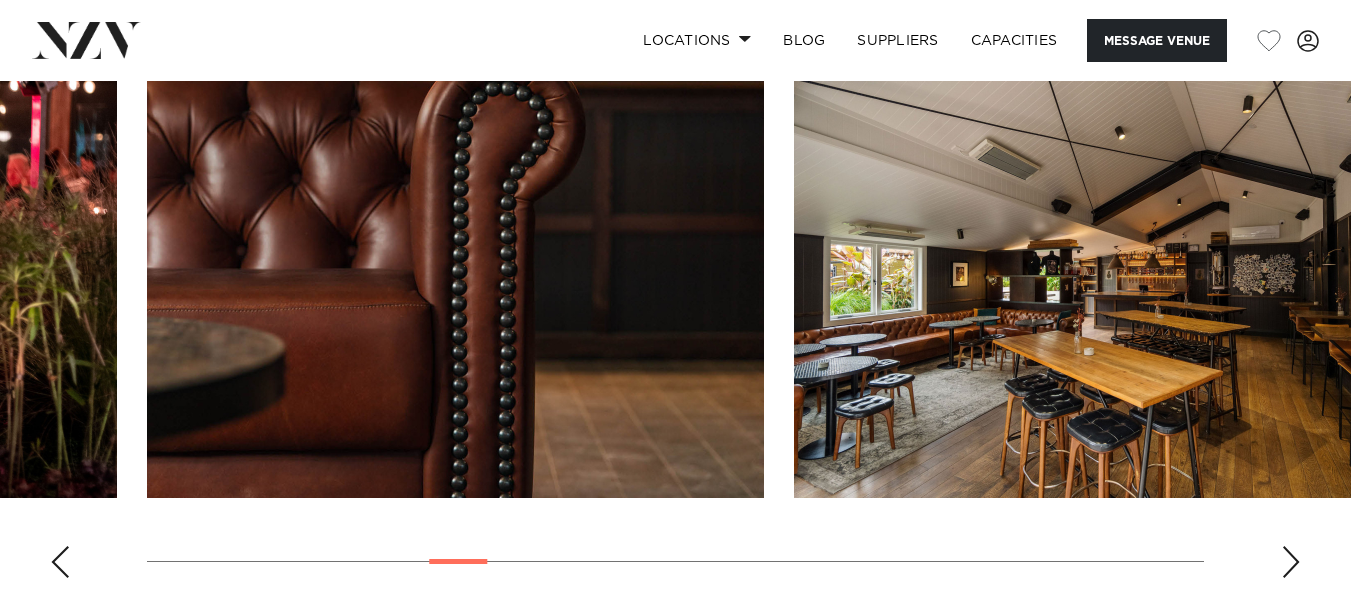 scroll, scrollTop: 2802, scrollLeft: 0, axis: vertical 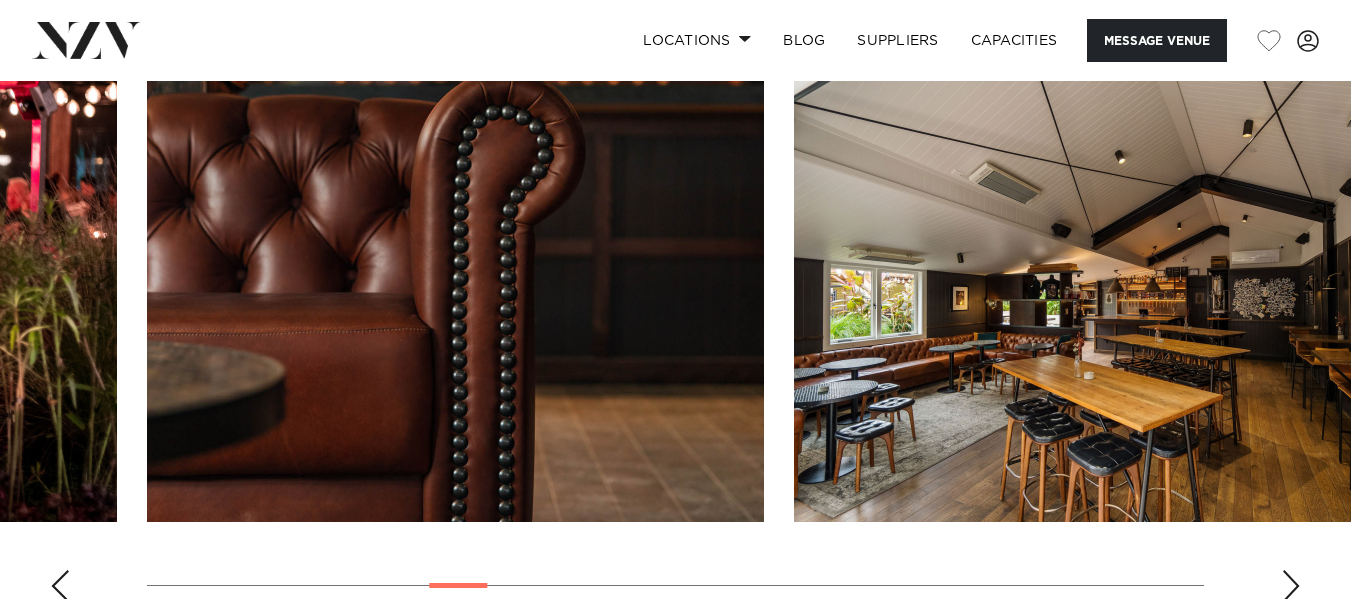 click at bounding box center [1291, 586] 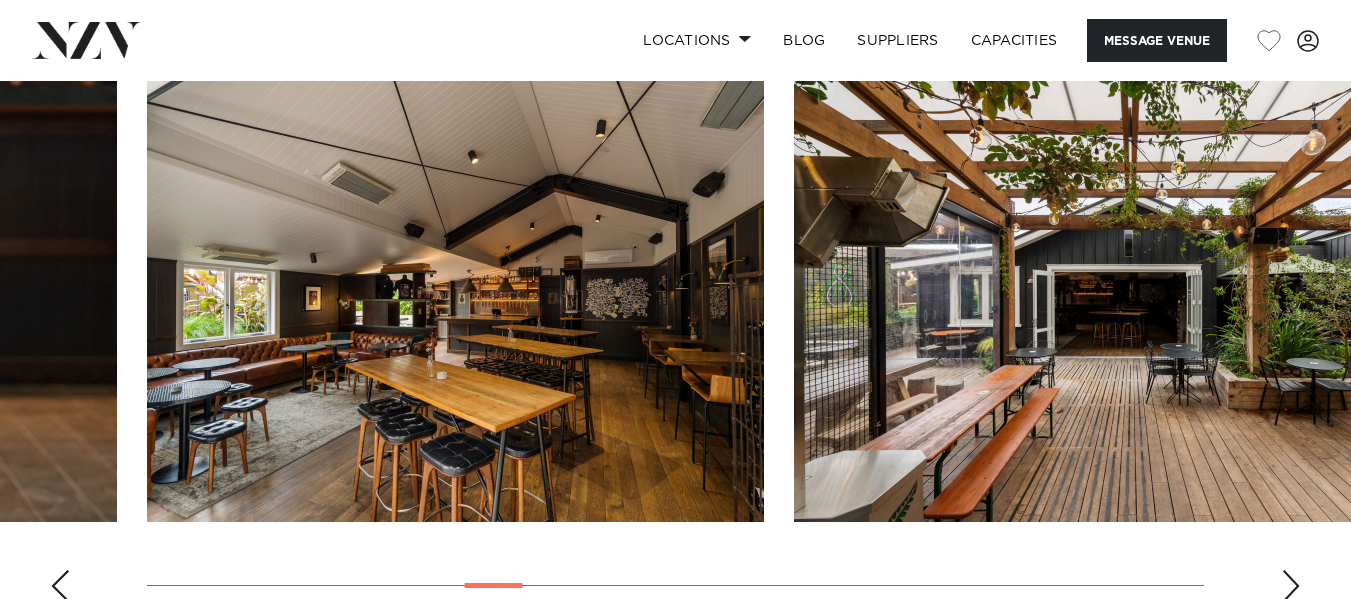 click at bounding box center [1291, 586] 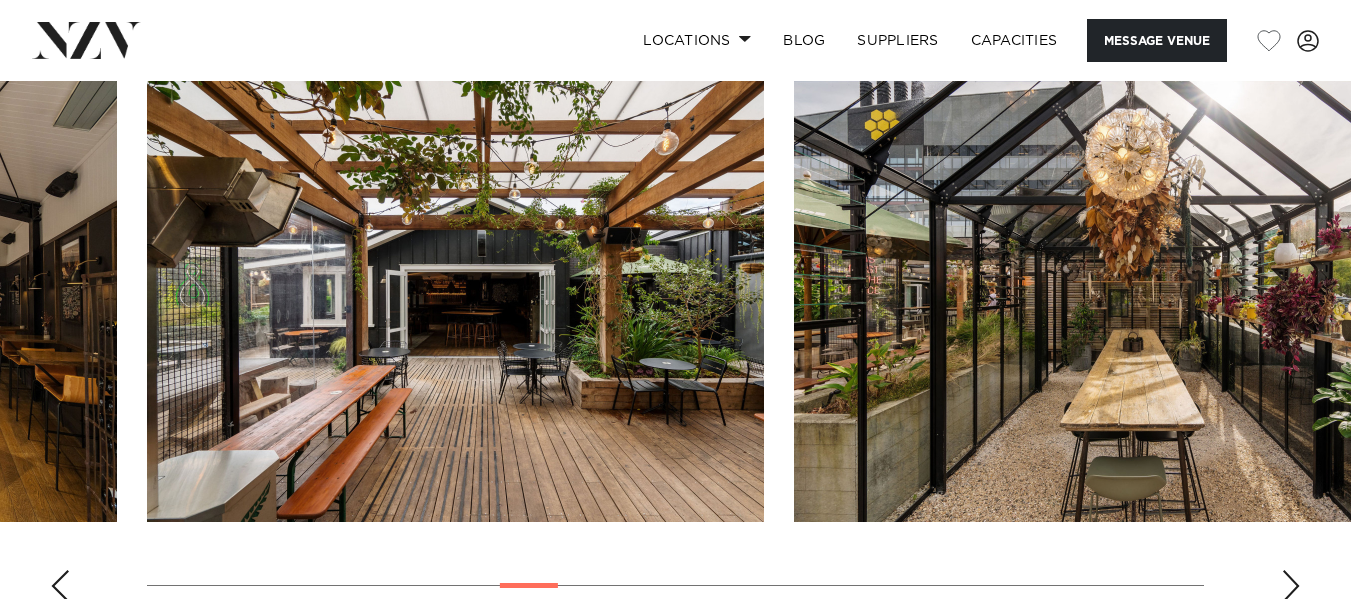 click at bounding box center [1291, 586] 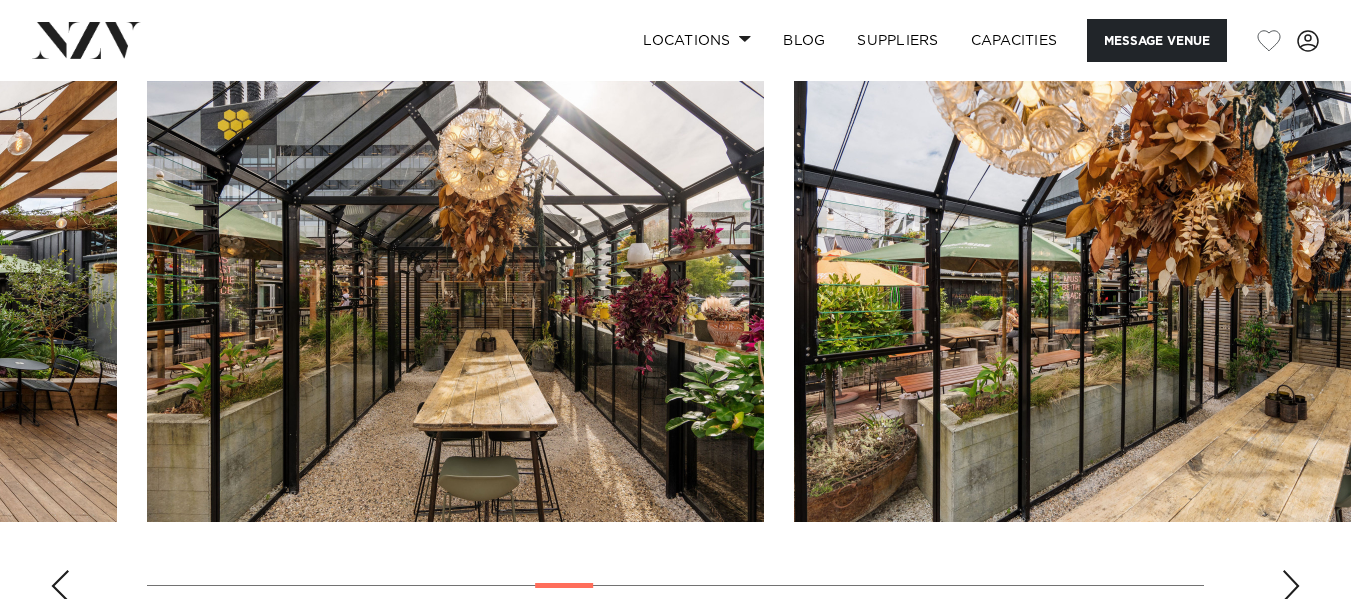 click at bounding box center (1291, 586) 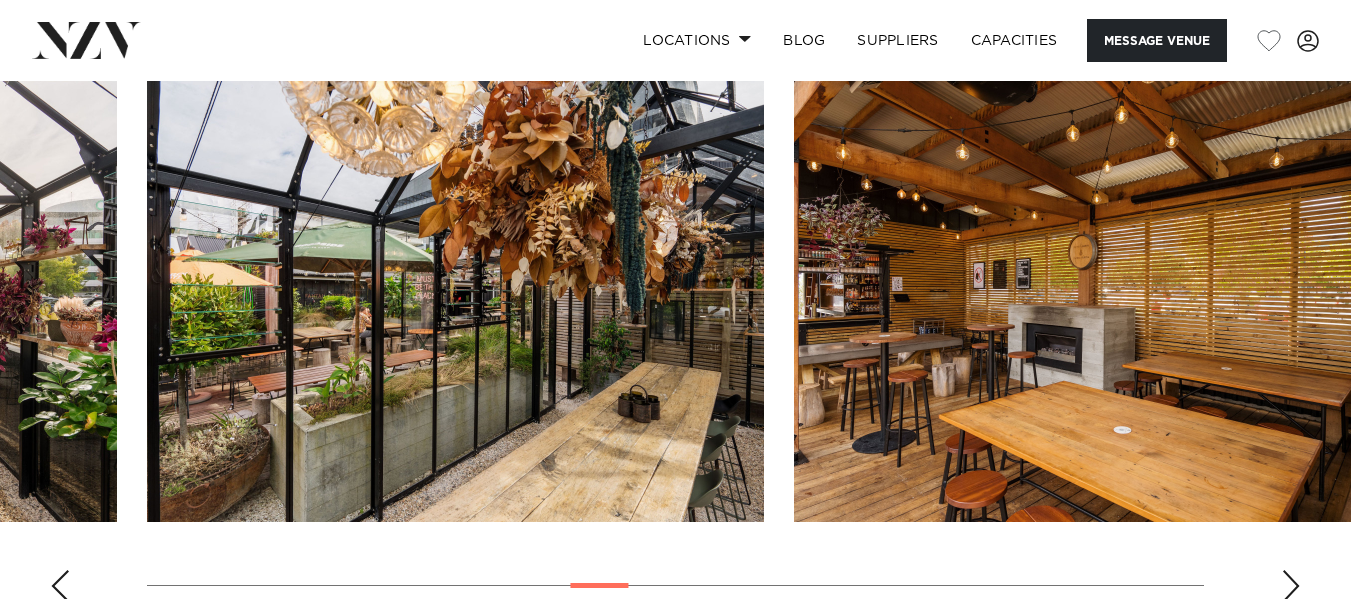 click at bounding box center [1291, 586] 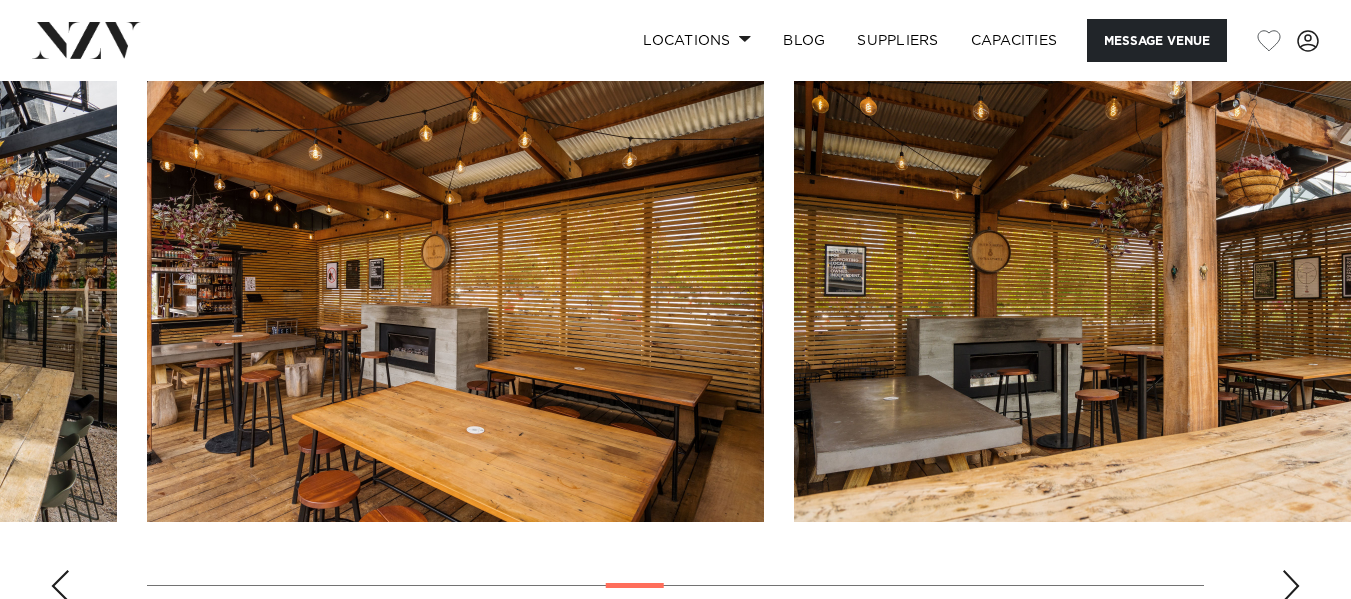 click at bounding box center [1291, 586] 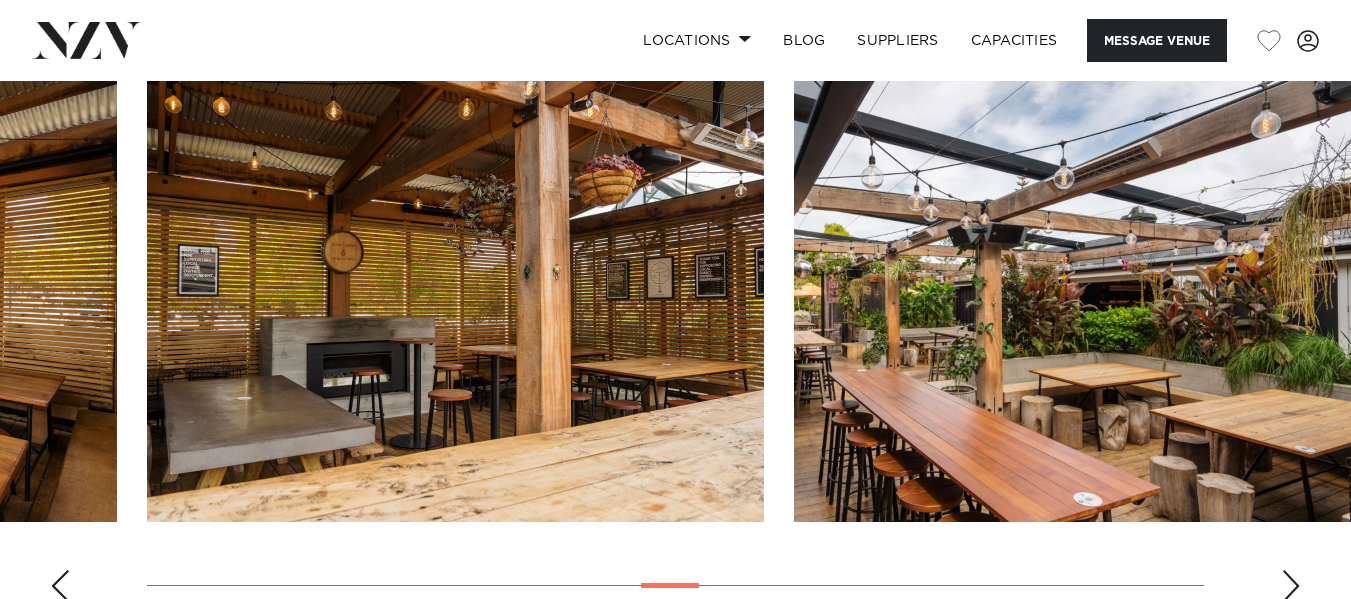 click at bounding box center (1291, 586) 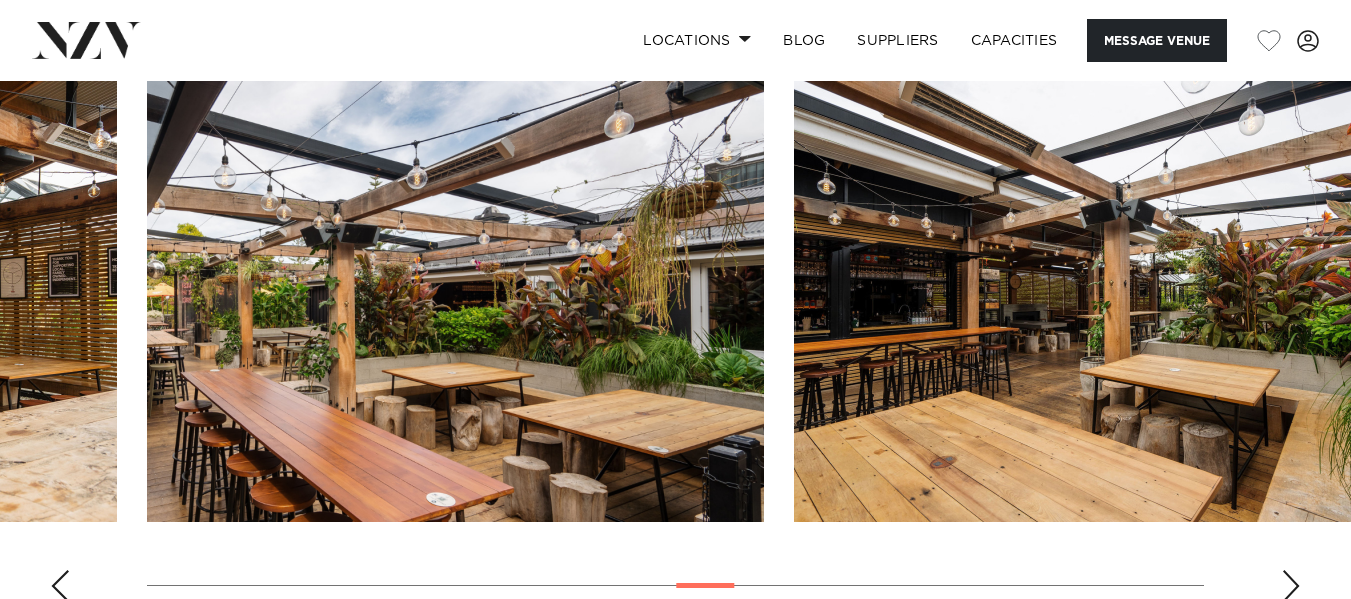 click at bounding box center (1291, 586) 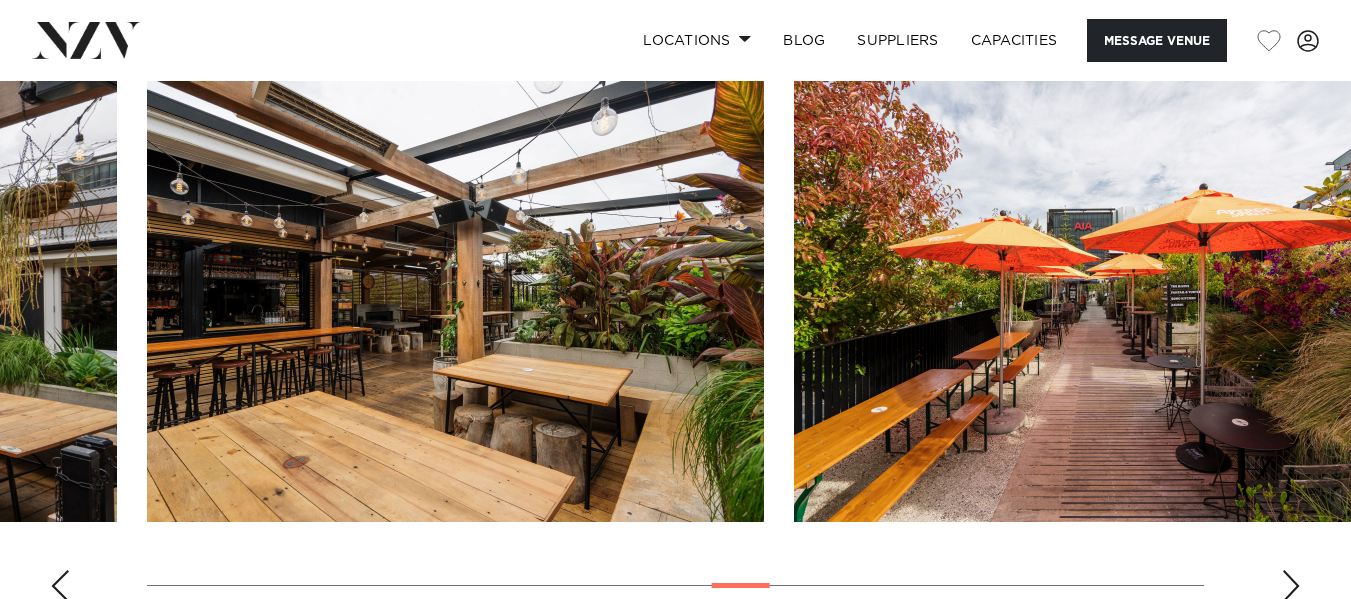 click at bounding box center [1291, 586] 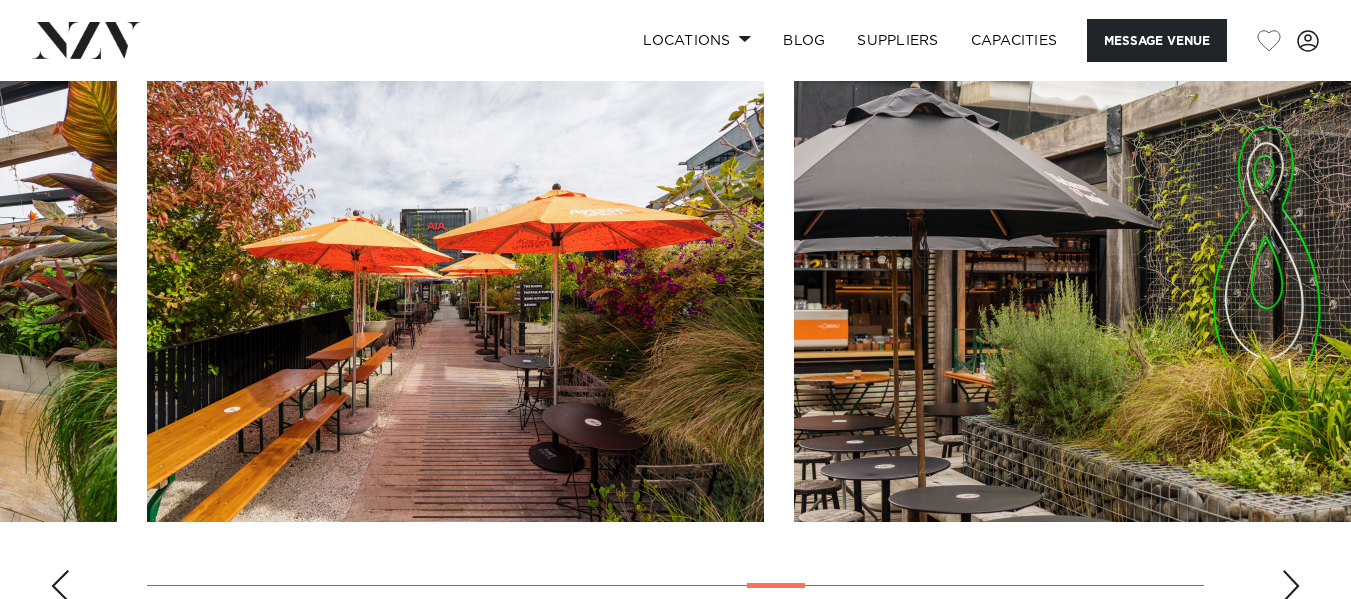 click at bounding box center [1291, 586] 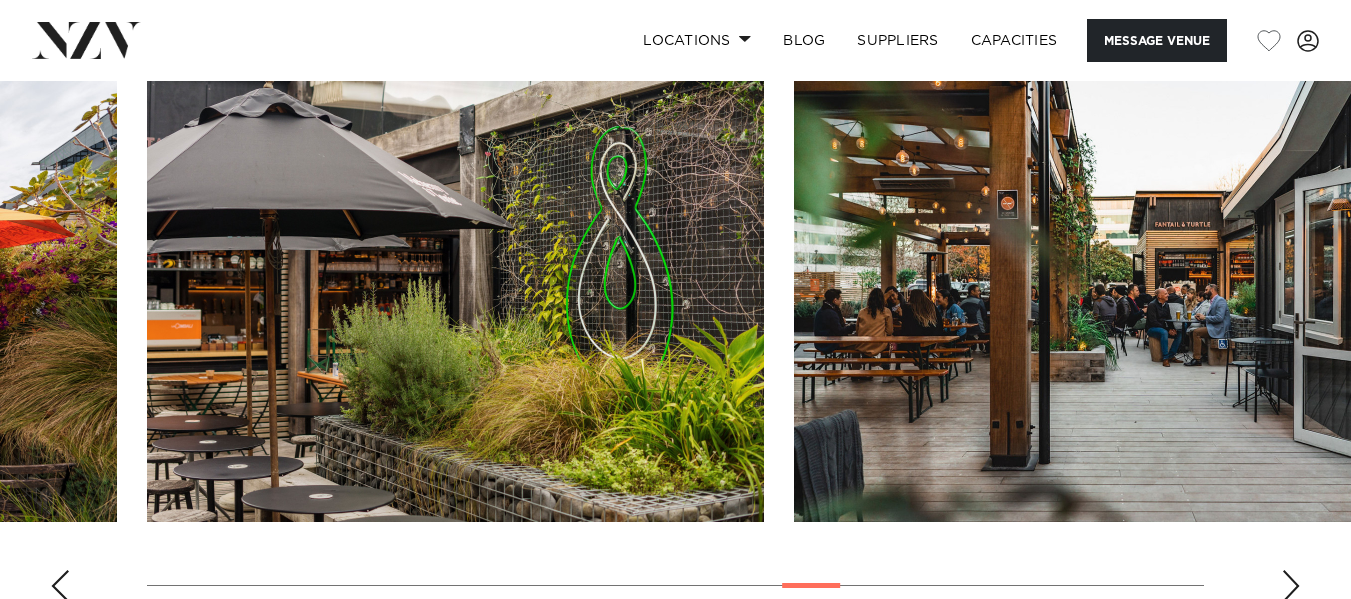 click at bounding box center [1291, 586] 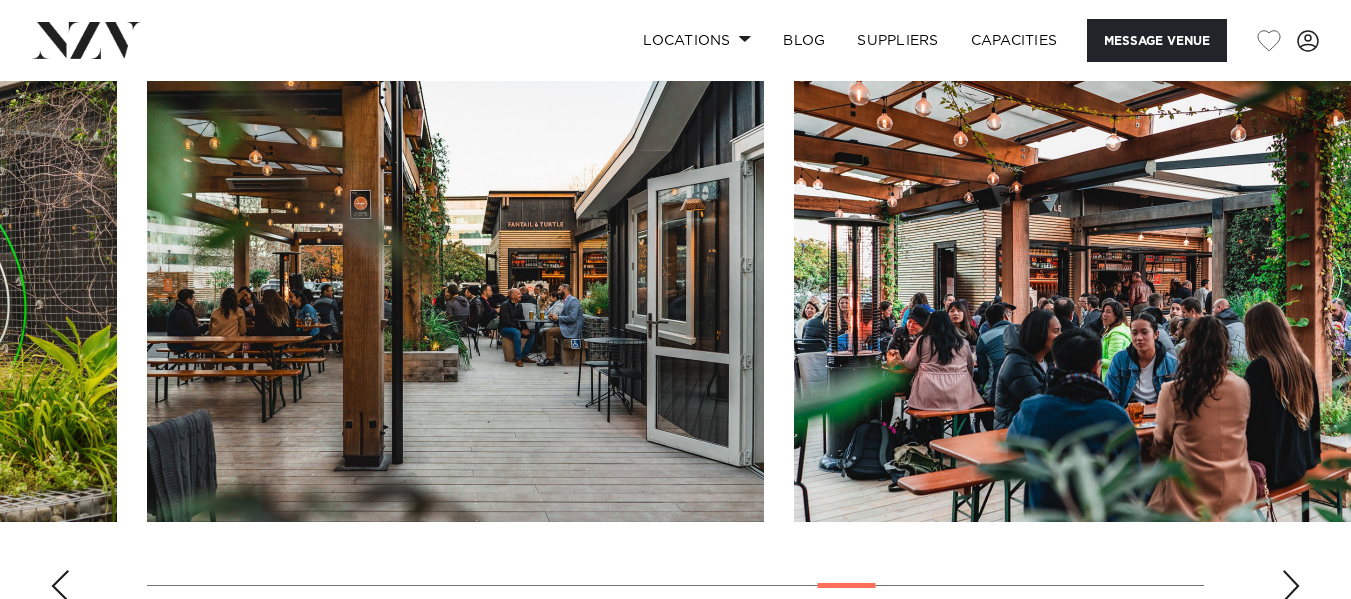 click at bounding box center [1291, 586] 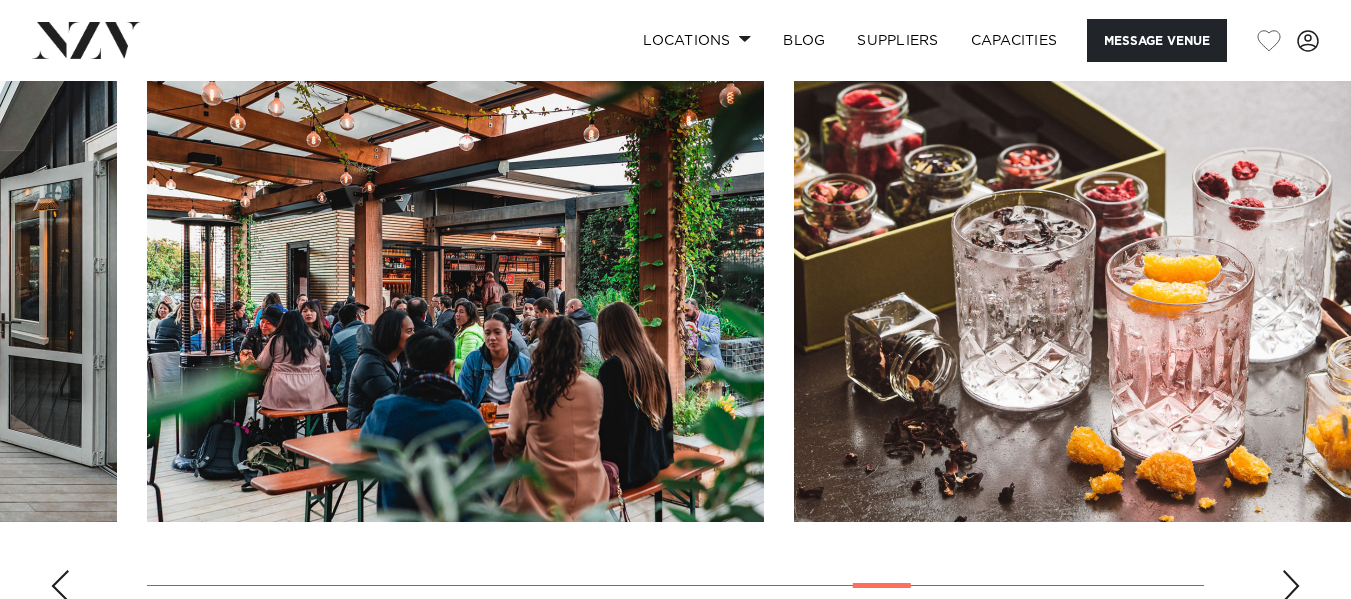 click at bounding box center (1291, 586) 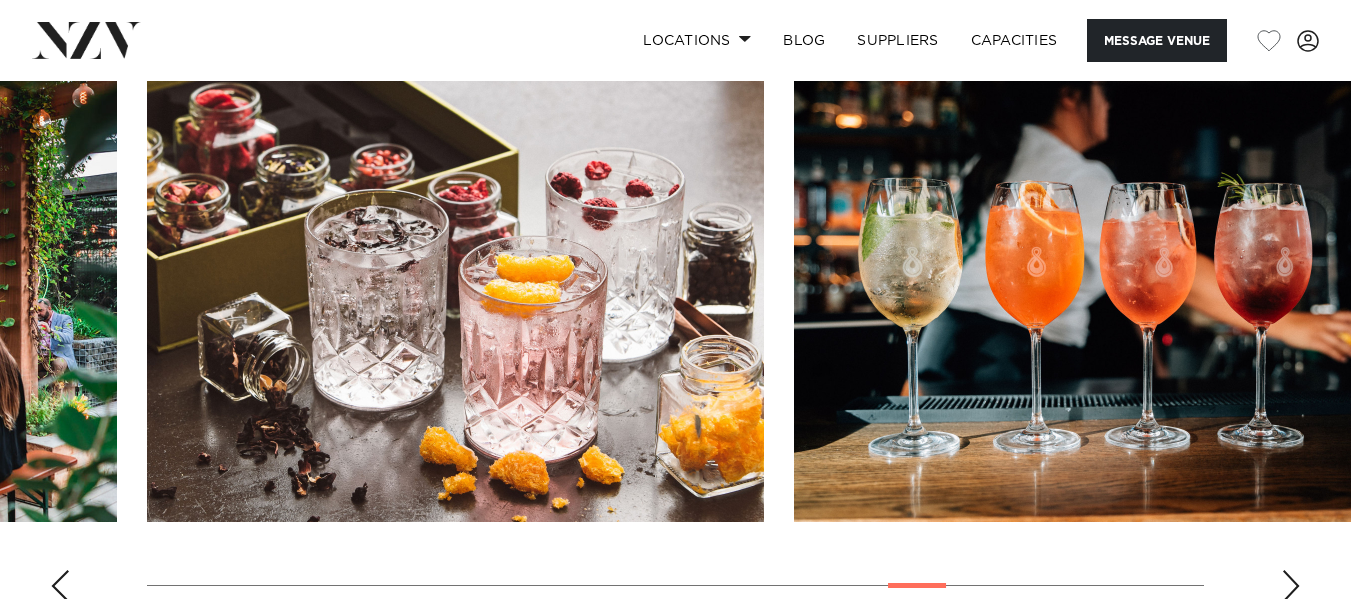 click at bounding box center (1291, 586) 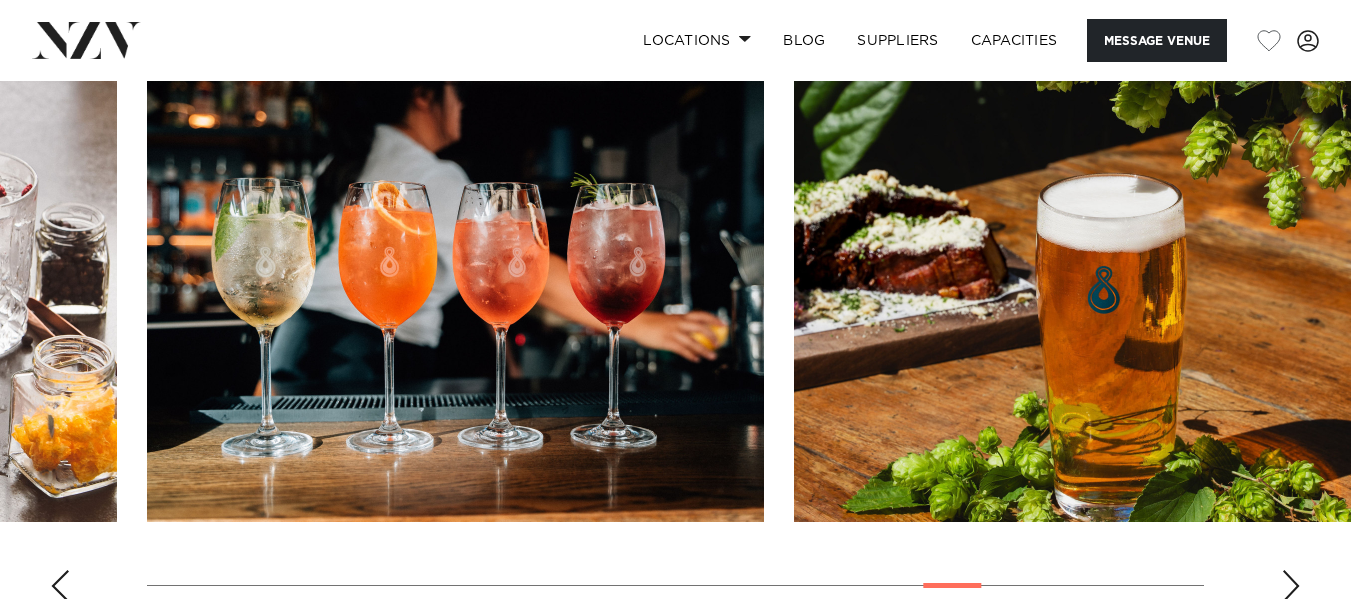 click at bounding box center [1291, 586] 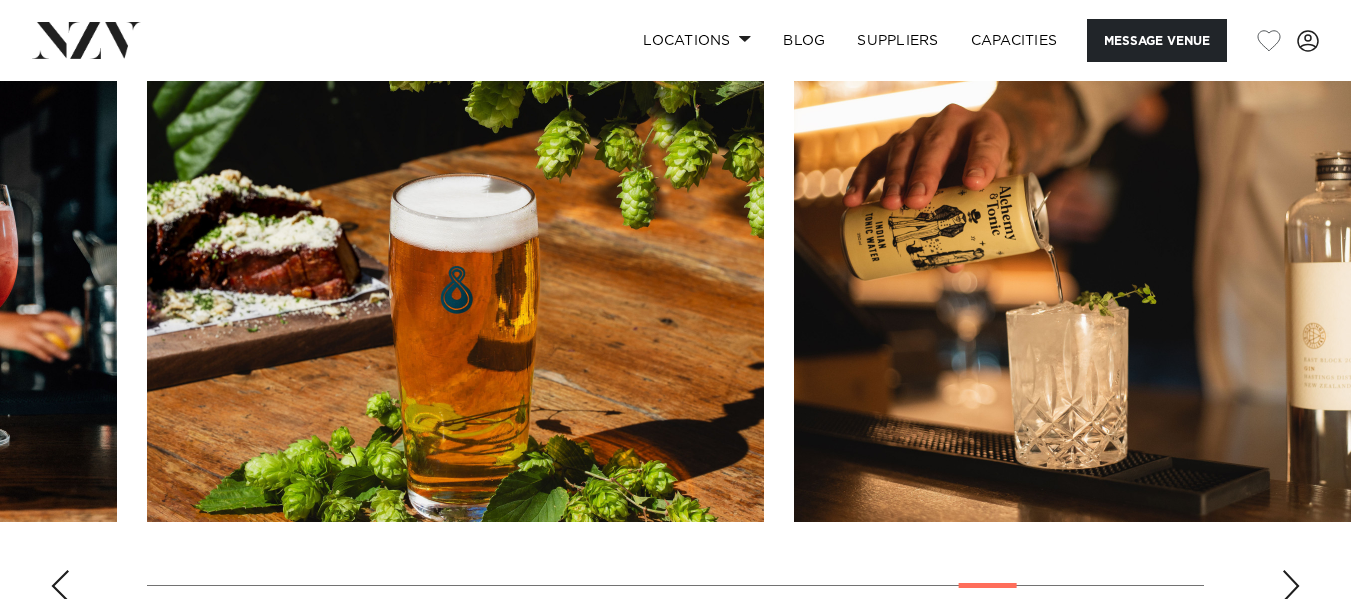 click at bounding box center [1291, 586] 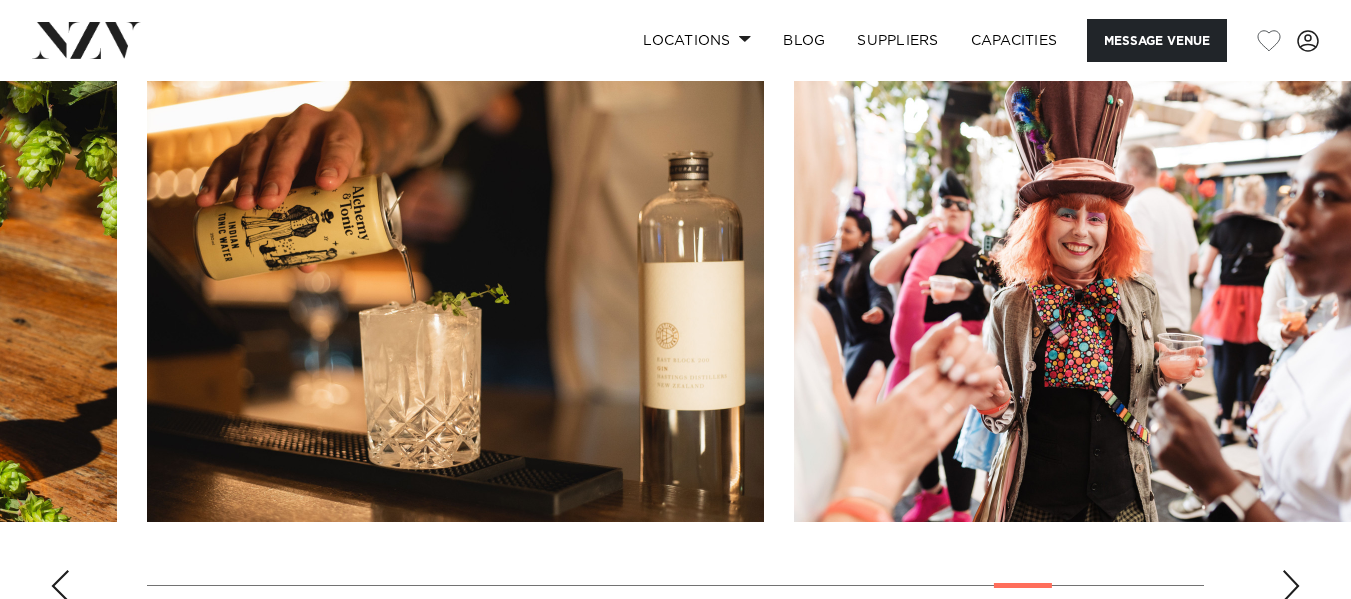 click at bounding box center [1291, 586] 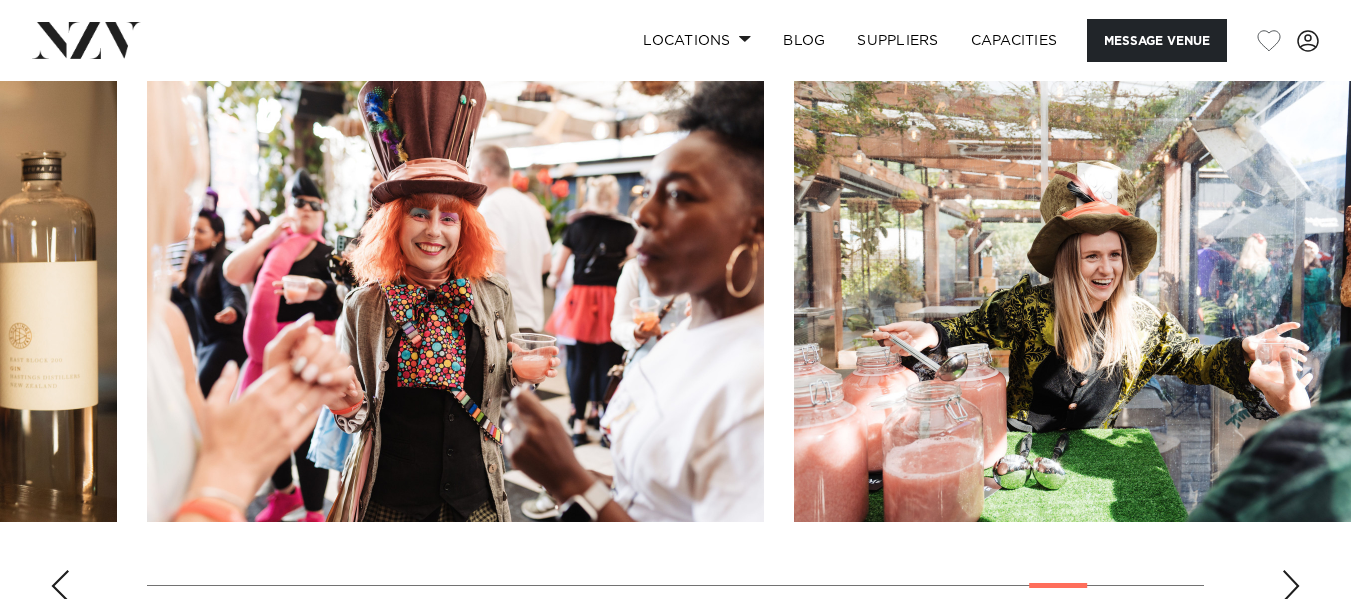 click at bounding box center (1291, 586) 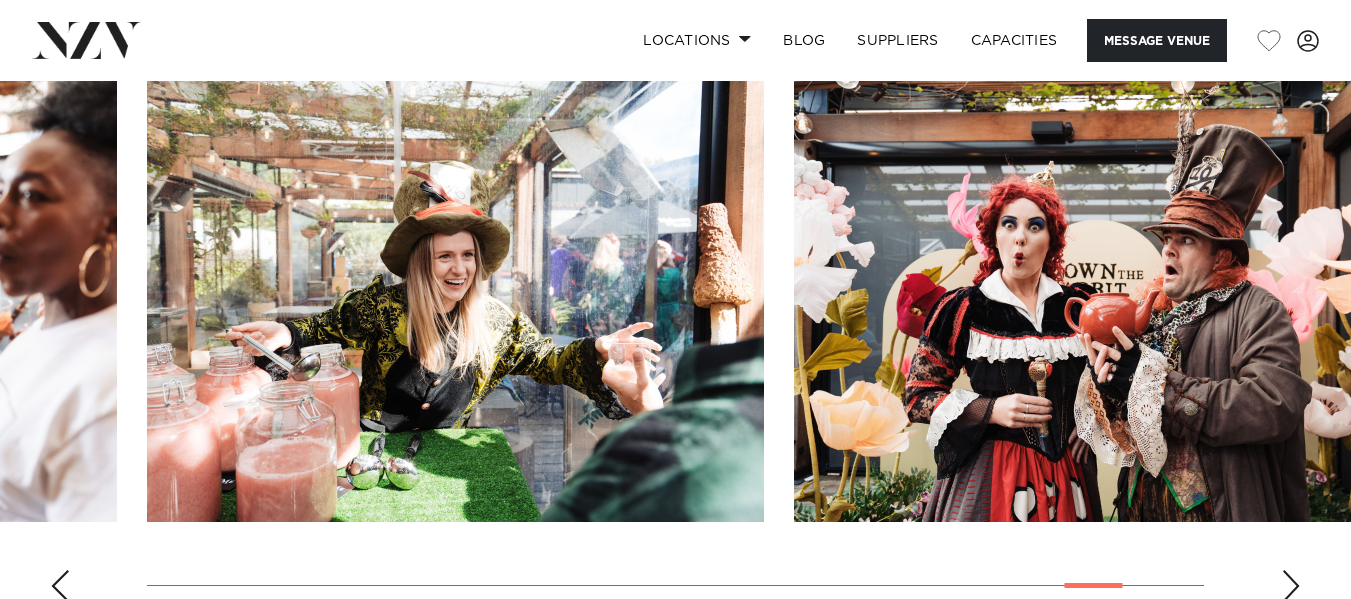 click at bounding box center (1291, 586) 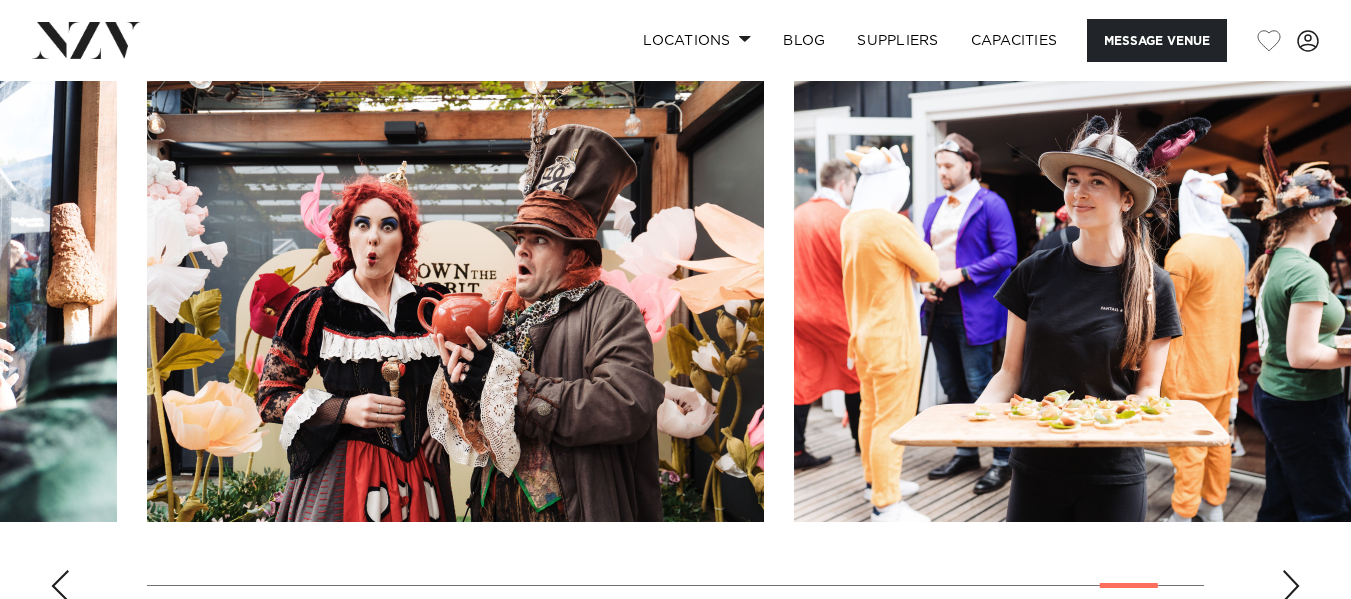 click at bounding box center (1291, 586) 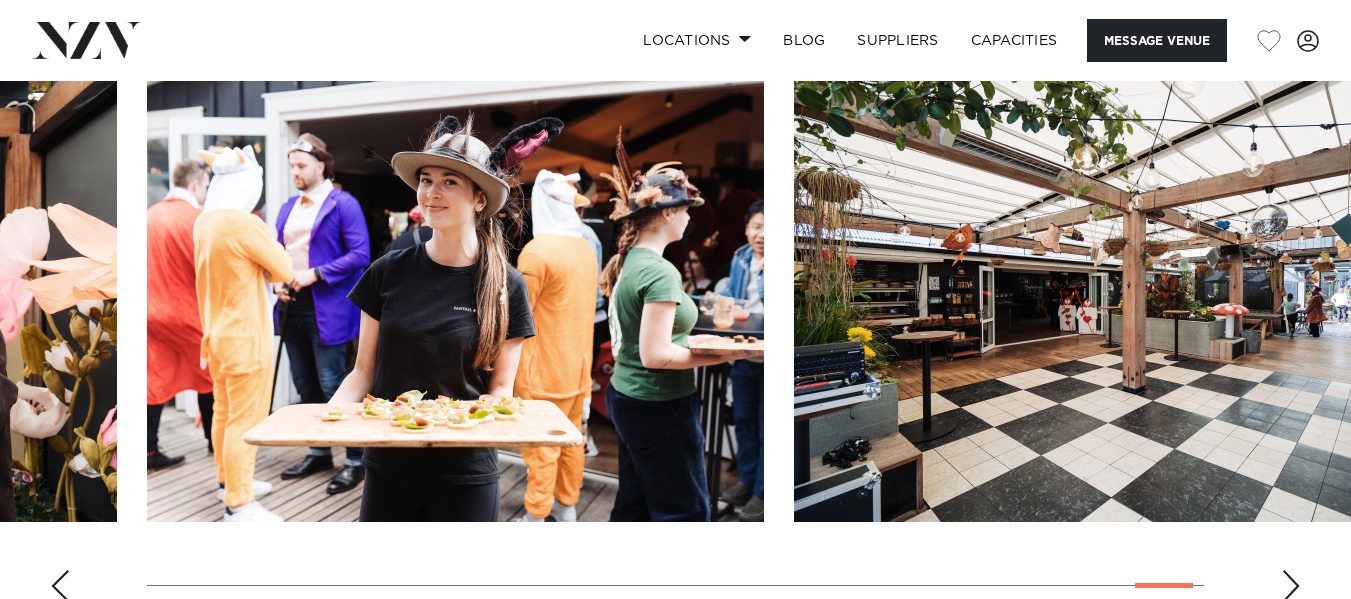 click at bounding box center [1291, 586] 